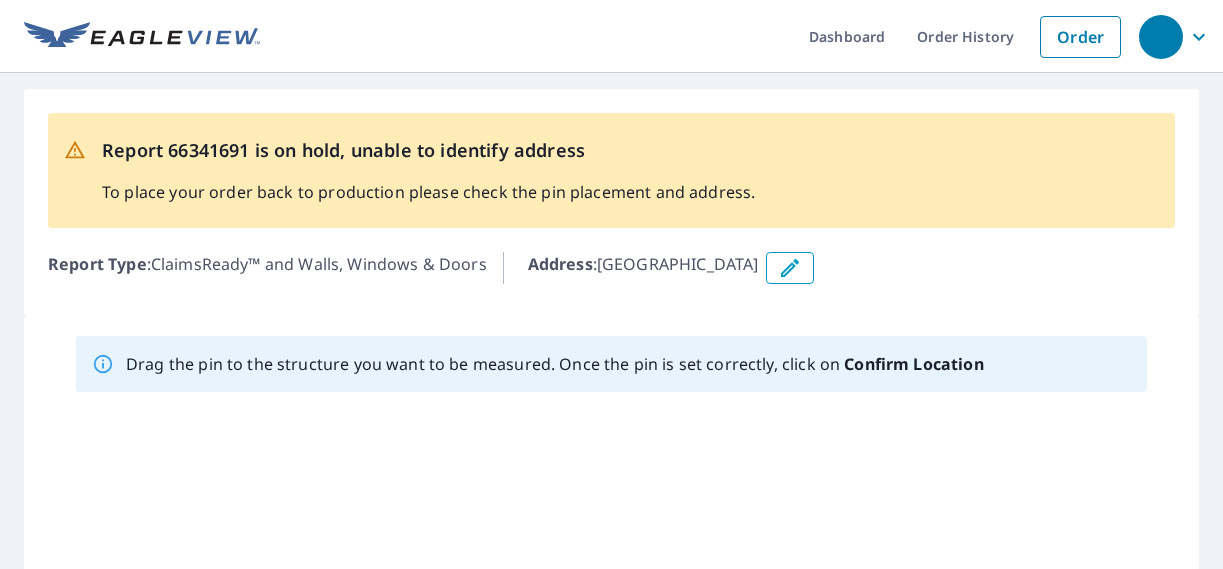 scroll, scrollTop: 0, scrollLeft: 0, axis: both 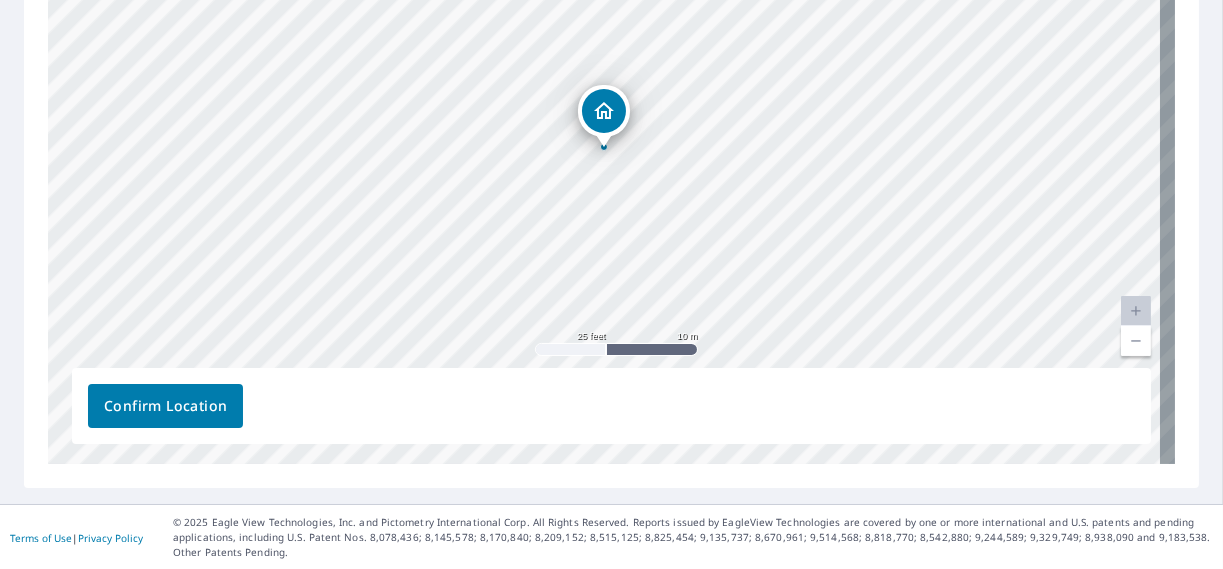click on "[GEOGRAPHIC_DATA]" at bounding box center [611, 150] 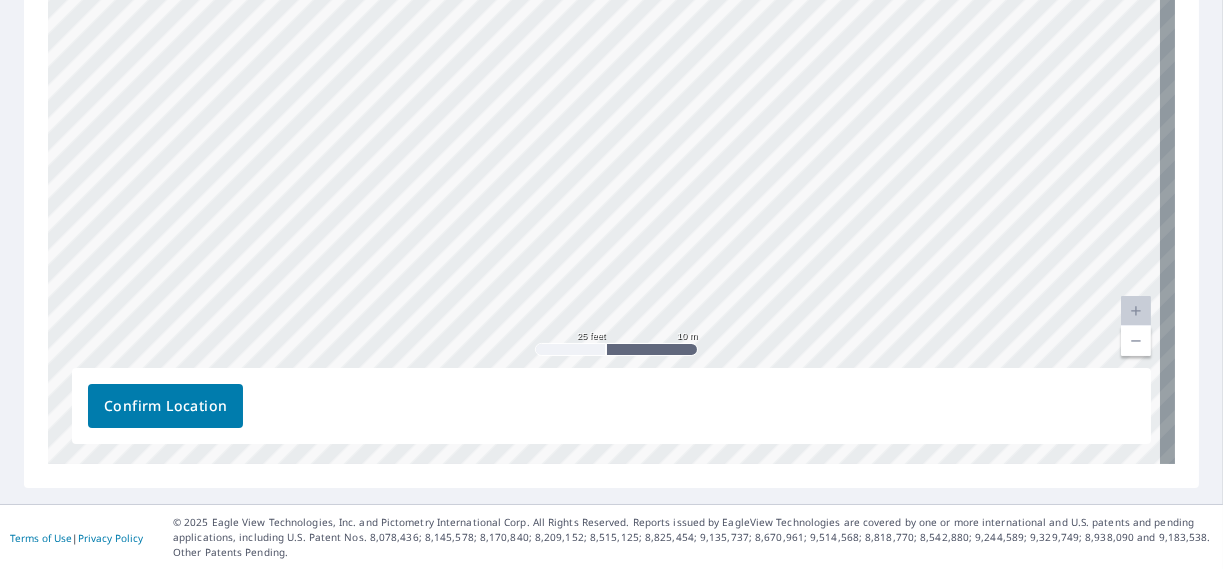 drag, startPoint x: 820, startPoint y: 245, endPoint x: 839, endPoint y: -49, distance: 294.6133 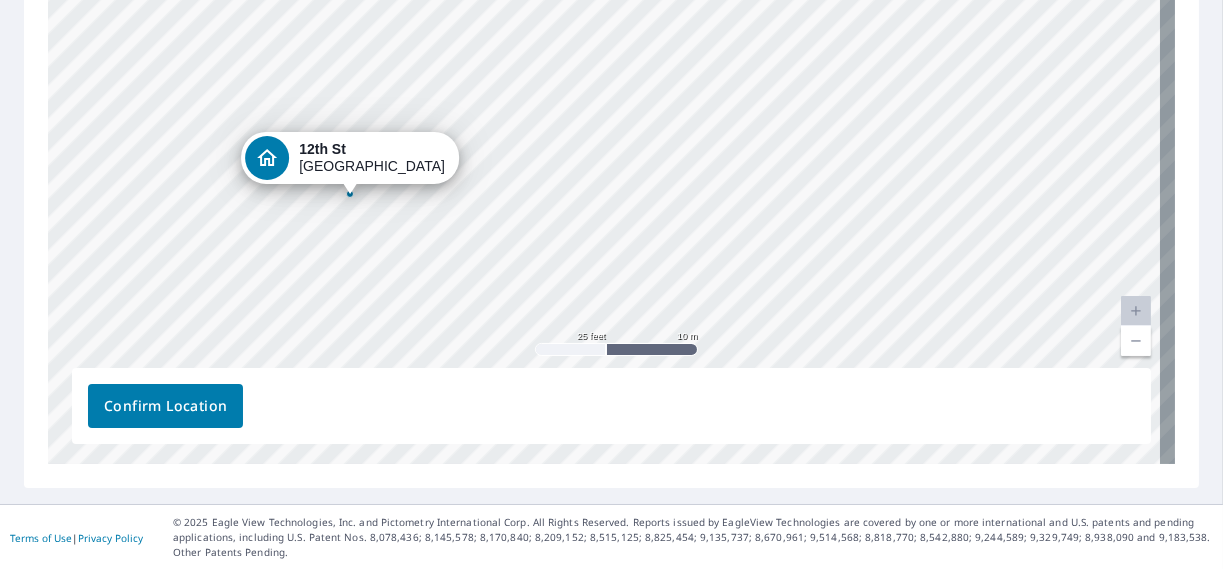 click on "[GEOGRAPHIC_DATA]" at bounding box center (611, 150) 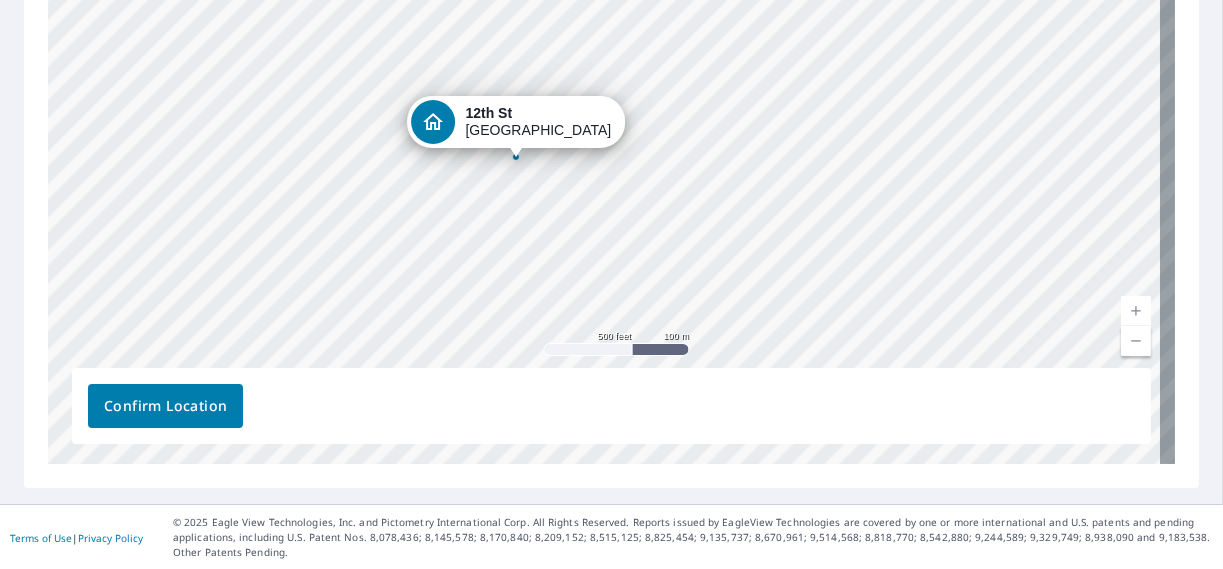 drag, startPoint x: 1013, startPoint y: 138, endPoint x: 933, endPoint y: -25, distance: 181.57367 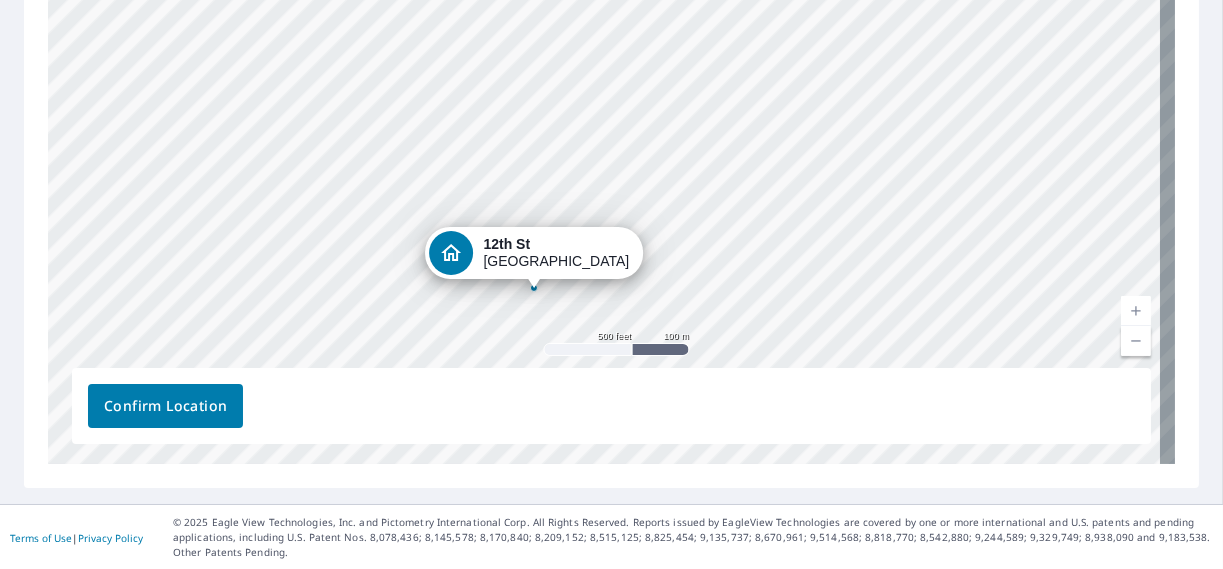 drag, startPoint x: 951, startPoint y: 134, endPoint x: 961, endPoint y: 127, distance: 12.206555 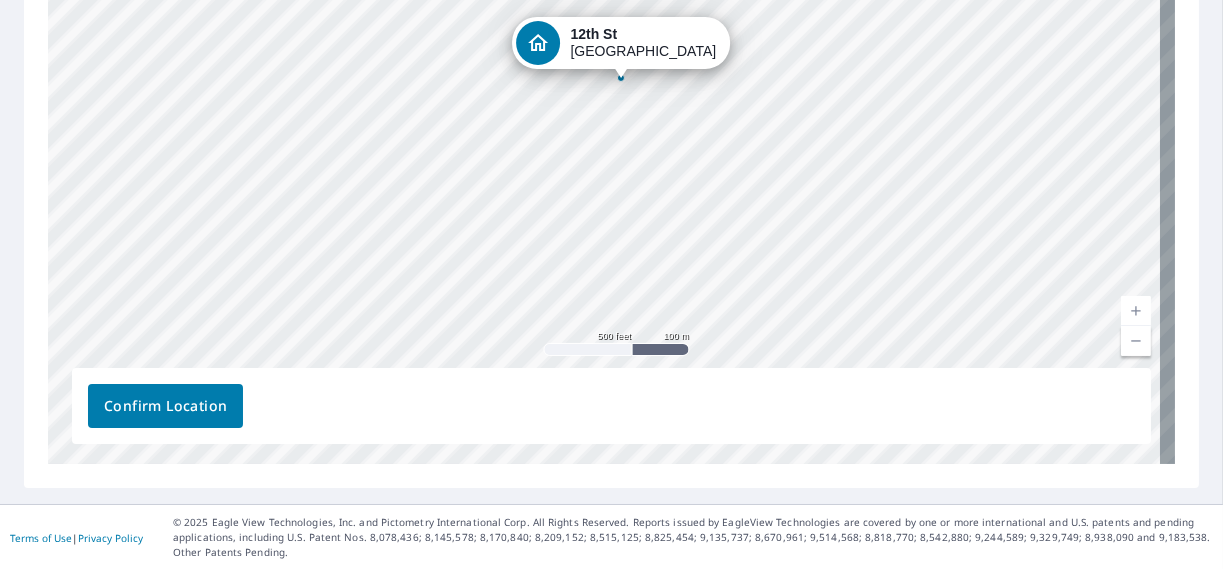 drag, startPoint x: 721, startPoint y: 289, endPoint x: 810, endPoint y: 74, distance: 232.69293 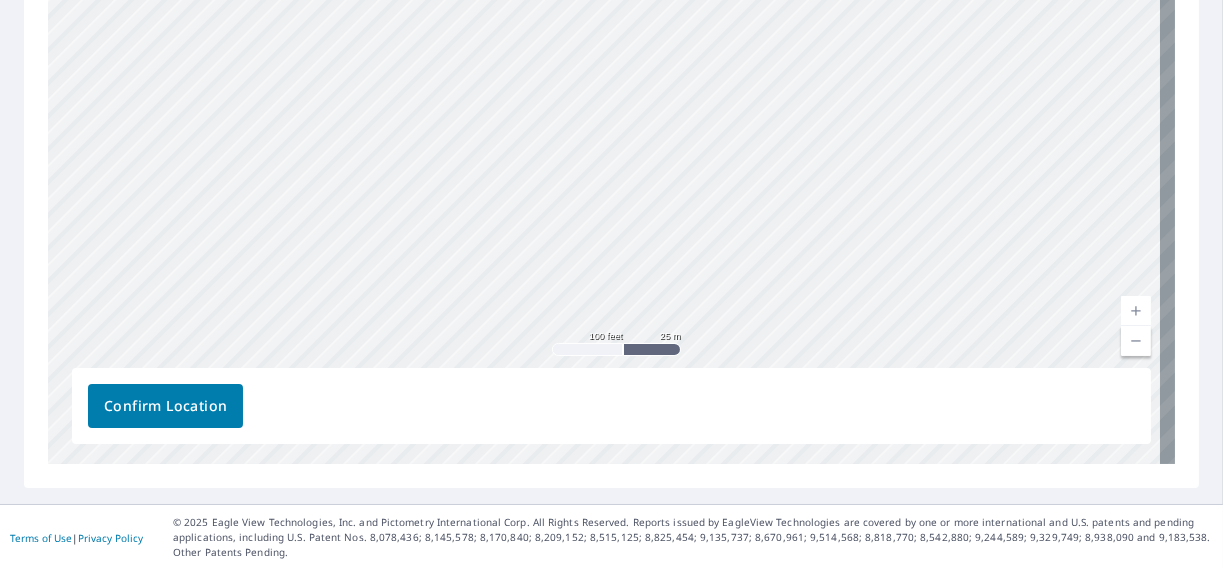 drag, startPoint x: 774, startPoint y: 93, endPoint x: 973, endPoint y: 255, distance: 256.6028 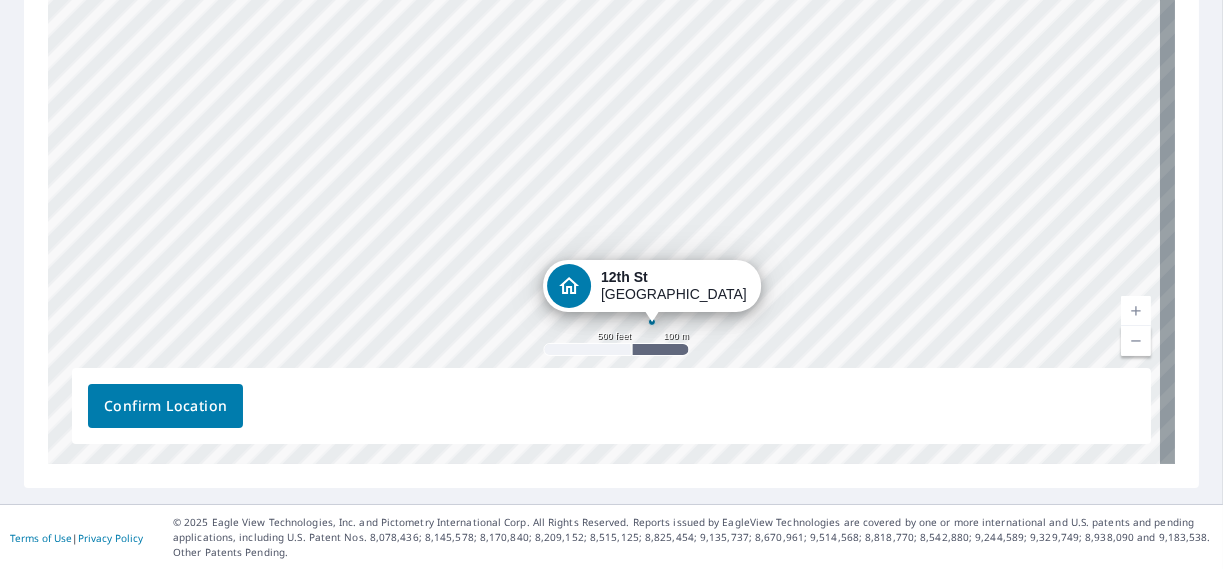 drag, startPoint x: 696, startPoint y: 154, endPoint x: 720, endPoint y: 356, distance: 203.42075 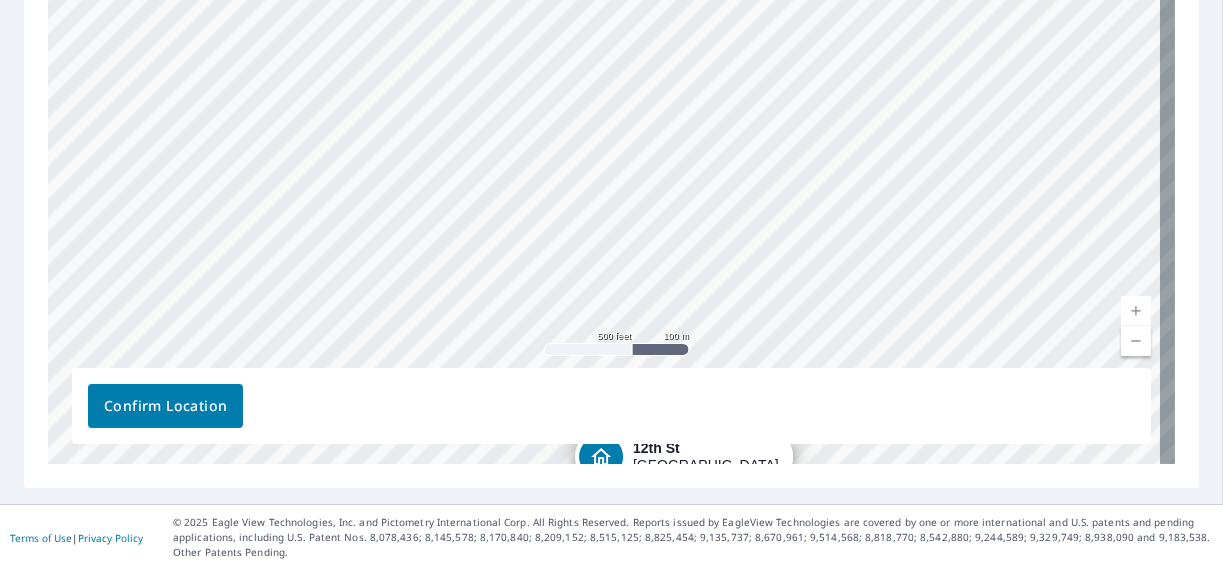 drag, startPoint x: 903, startPoint y: 209, endPoint x: 919, endPoint y: 259, distance: 52.49762 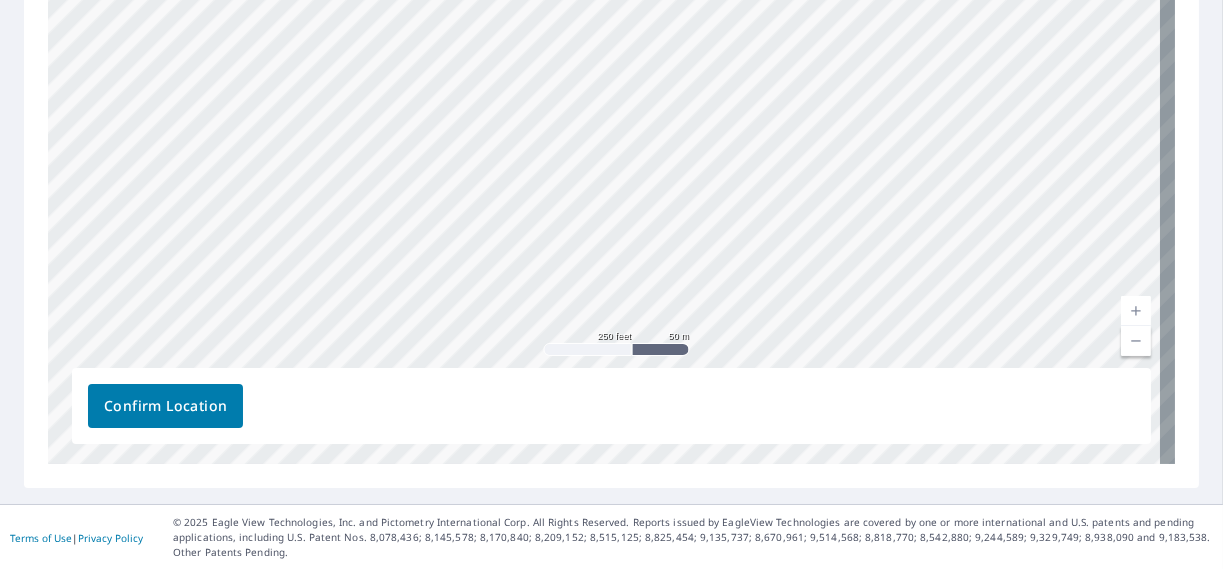 drag, startPoint x: 869, startPoint y: 137, endPoint x: 813, endPoint y: 386, distance: 255.21951 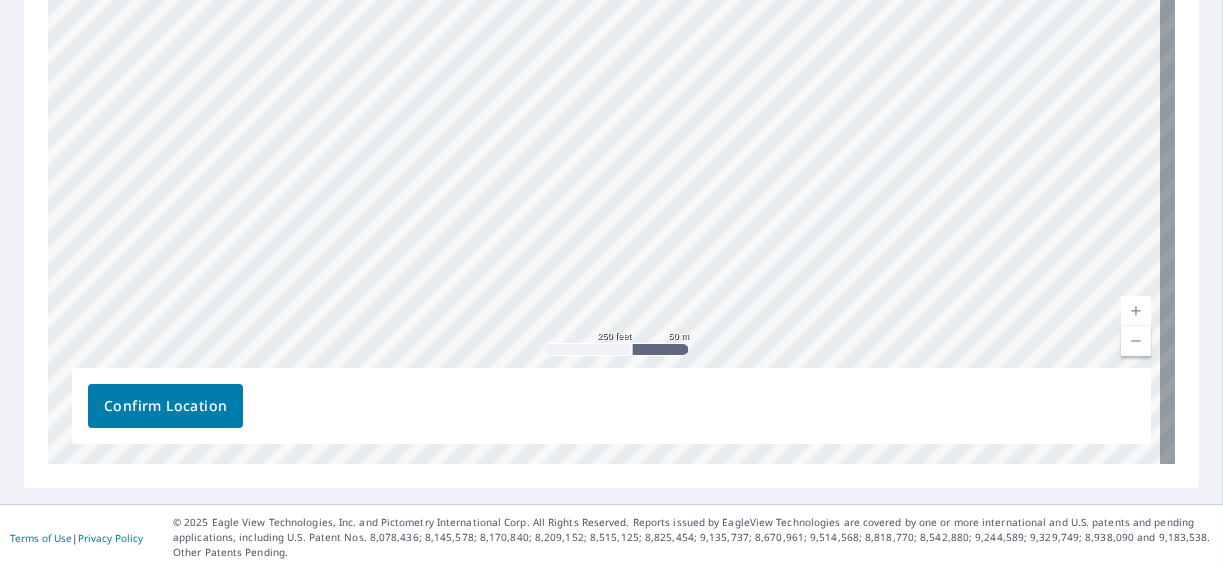 drag, startPoint x: 1046, startPoint y: 268, endPoint x: 876, endPoint y: 161, distance: 200.8706 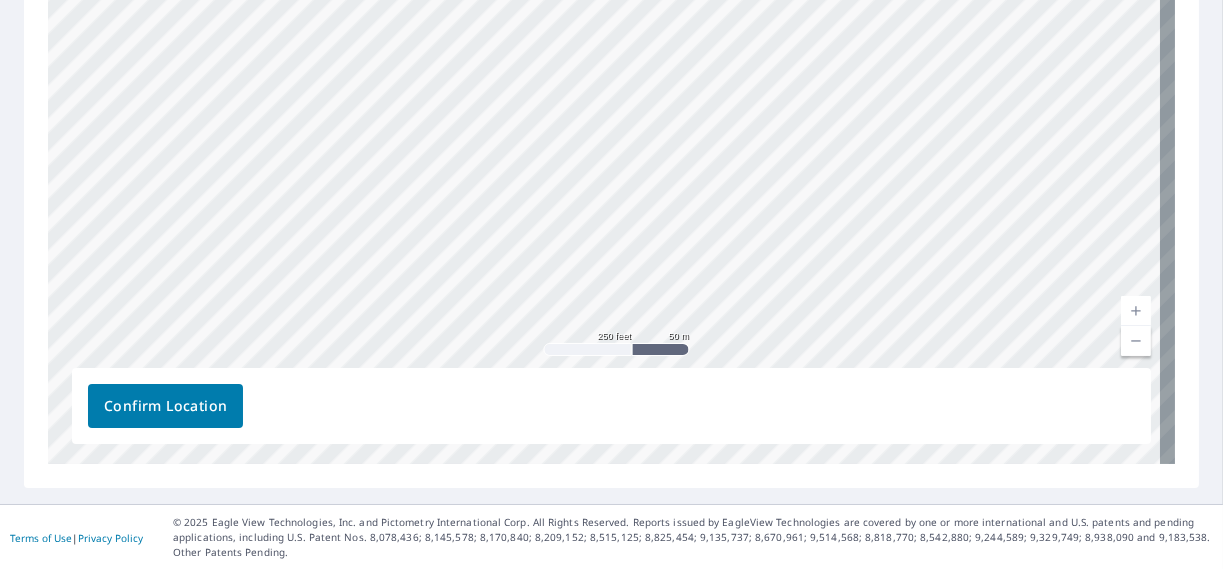 drag, startPoint x: 605, startPoint y: 224, endPoint x: 1028, endPoint y: 109, distance: 438.35373 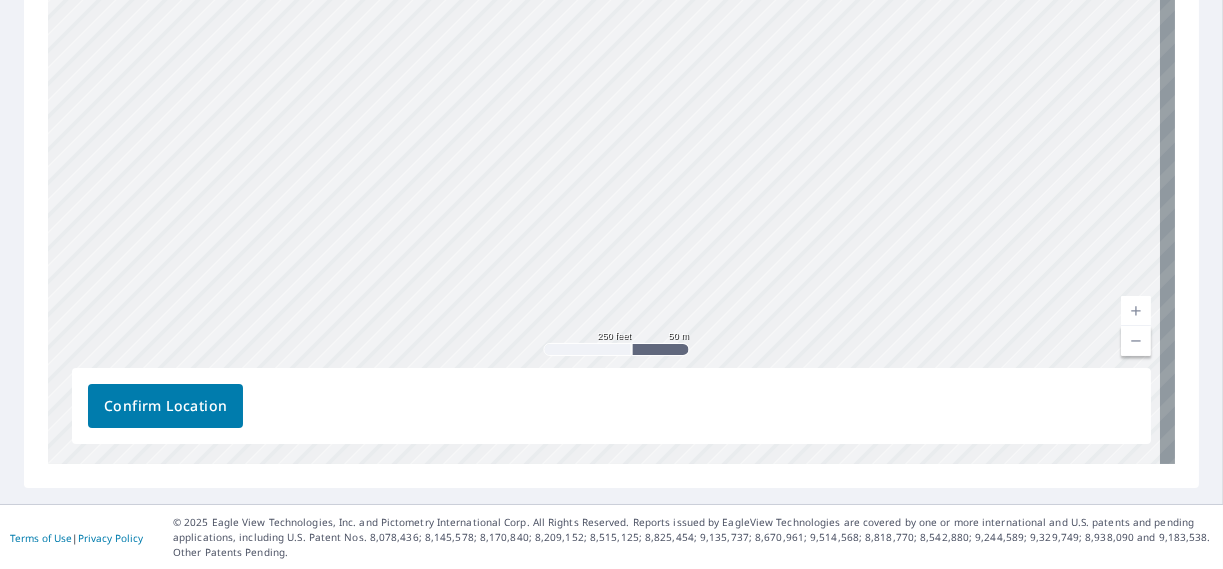 drag, startPoint x: 878, startPoint y: 300, endPoint x: 1153, endPoint y: 150, distance: 313.2491 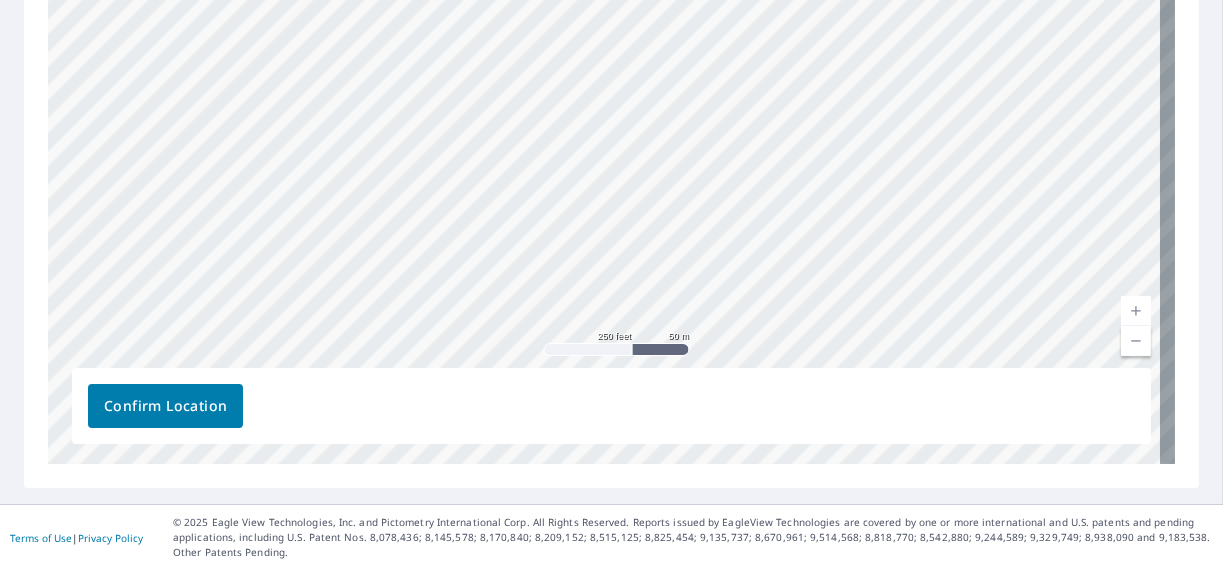 drag, startPoint x: 825, startPoint y: 93, endPoint x: 897, endPoint y: 413, distance: 328 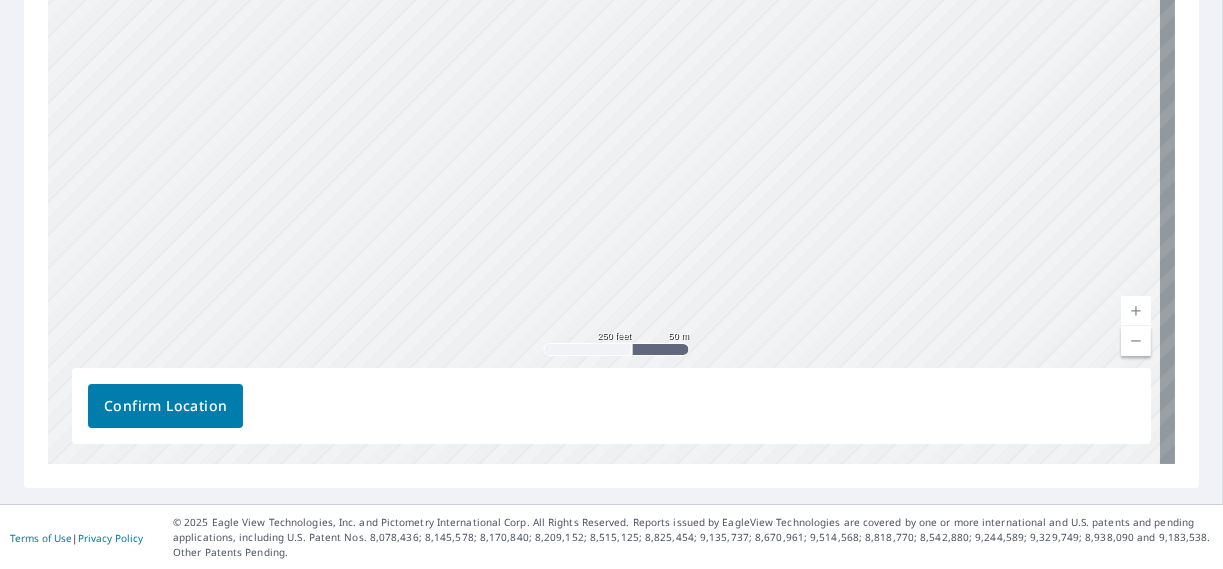 drag, startPoint x: 628, startPoint y: 116, endPoint x: 631, endPoint y: 266, distance: 150.03 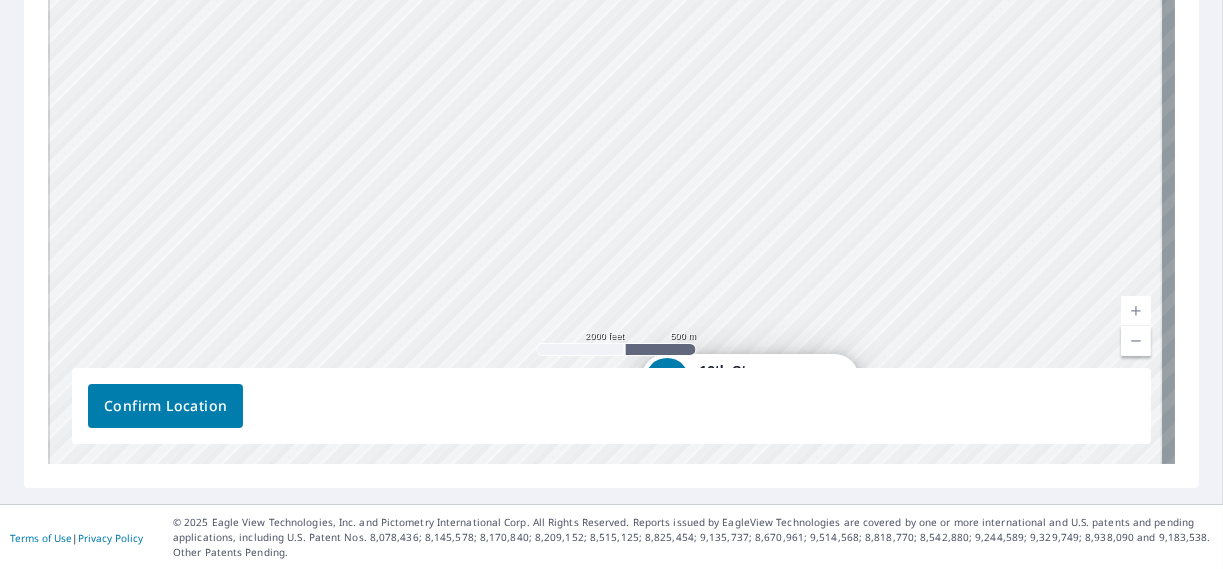 drag, startPoint x: 674, startPoint y: 56, endPoint x: 696, endPoint y: 222, distance: 167.45149 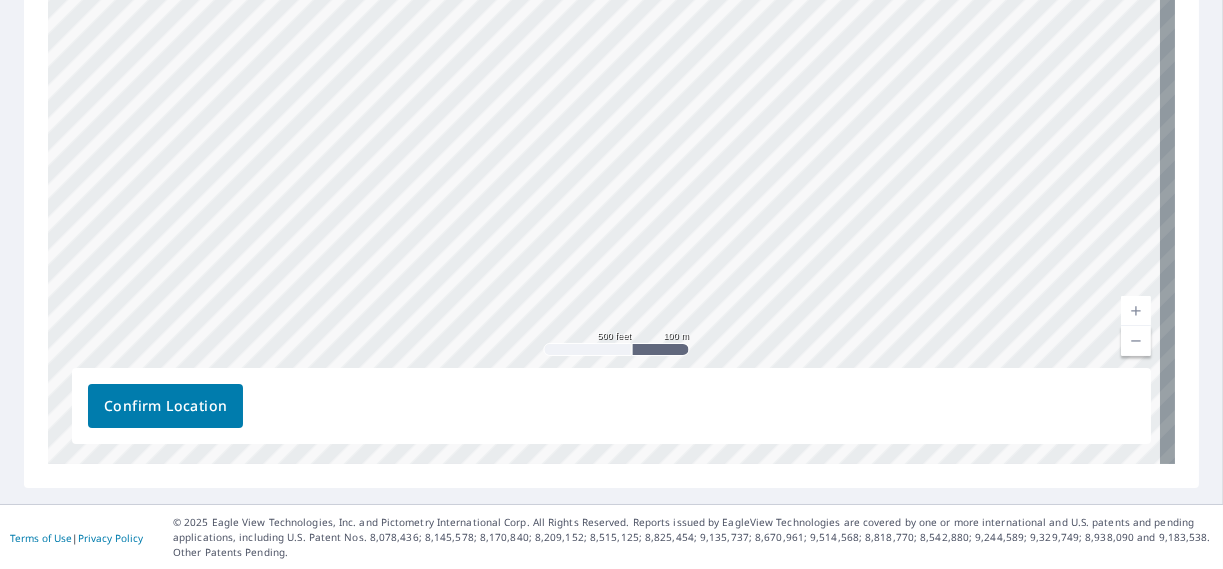 drag, startPoint x: 628, startPoint y: 212, endPoint x: 667, endPoint y: 152, distance: 71.561165 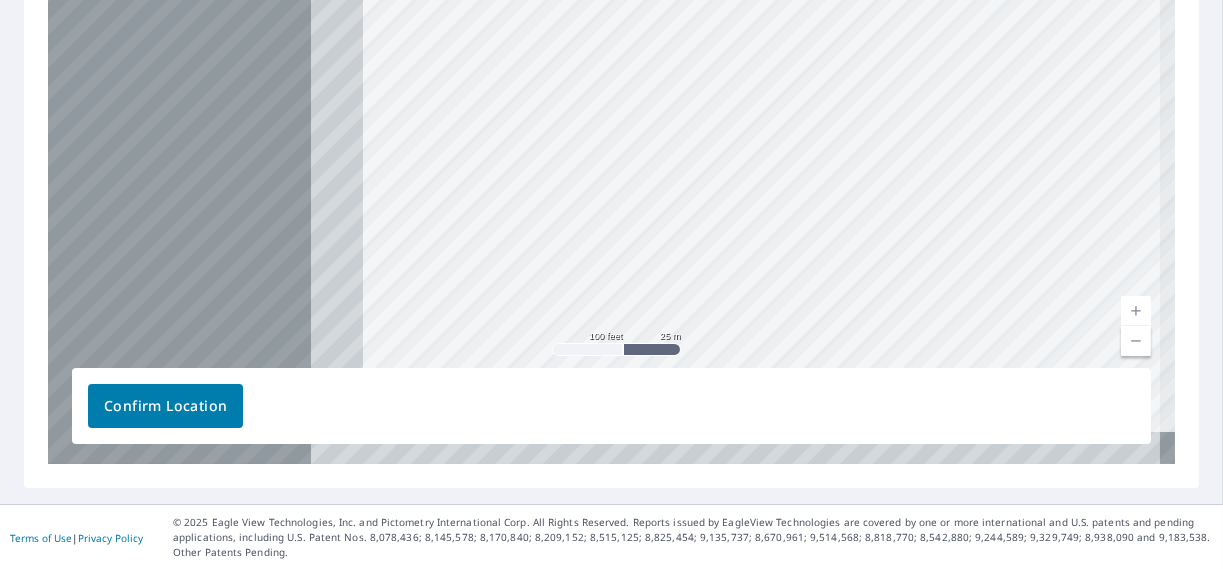 drag, startPoint x: 494, startPoint y: 181, endPoint x: 953, endPoint y: 138, distance: 461.00977 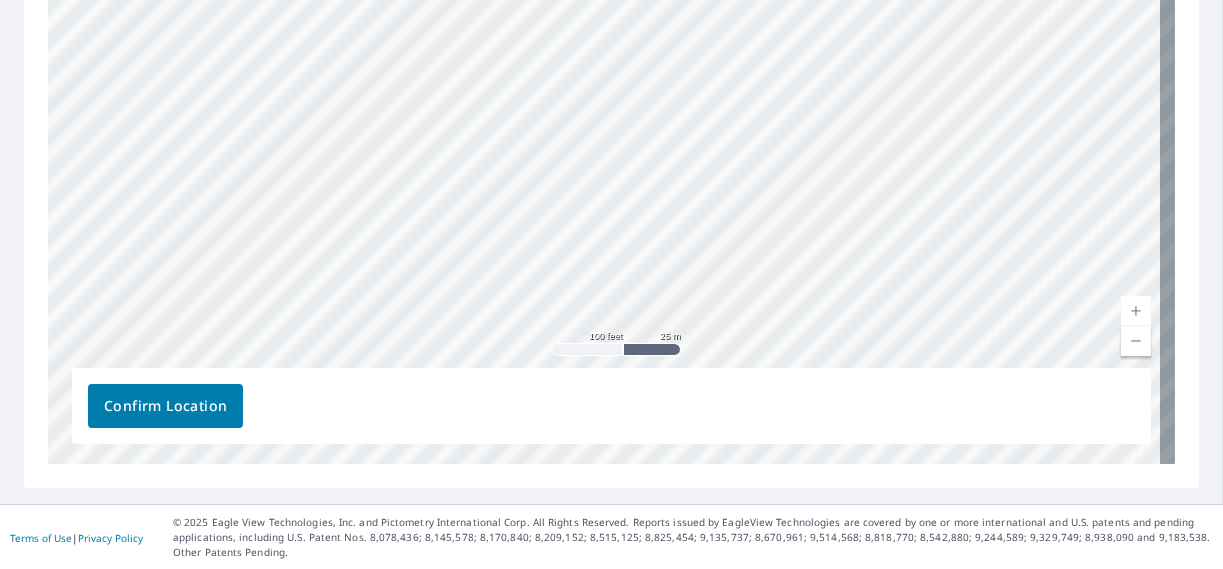 drag, startPoint x: 673, startPoint y: 71, endPoint x: 712, endPoint y: 160, distance: 97.16995 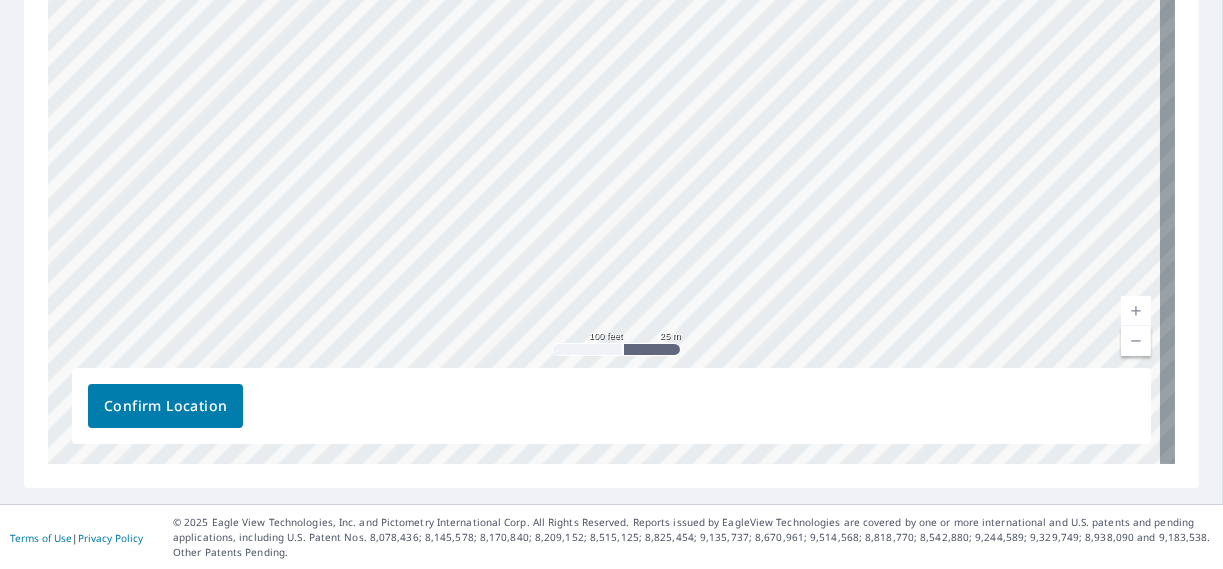 drag, startPoint x: 738, startPoint y: 249, endPoint x: 796, endPoint y: 58, distance: 199.61212 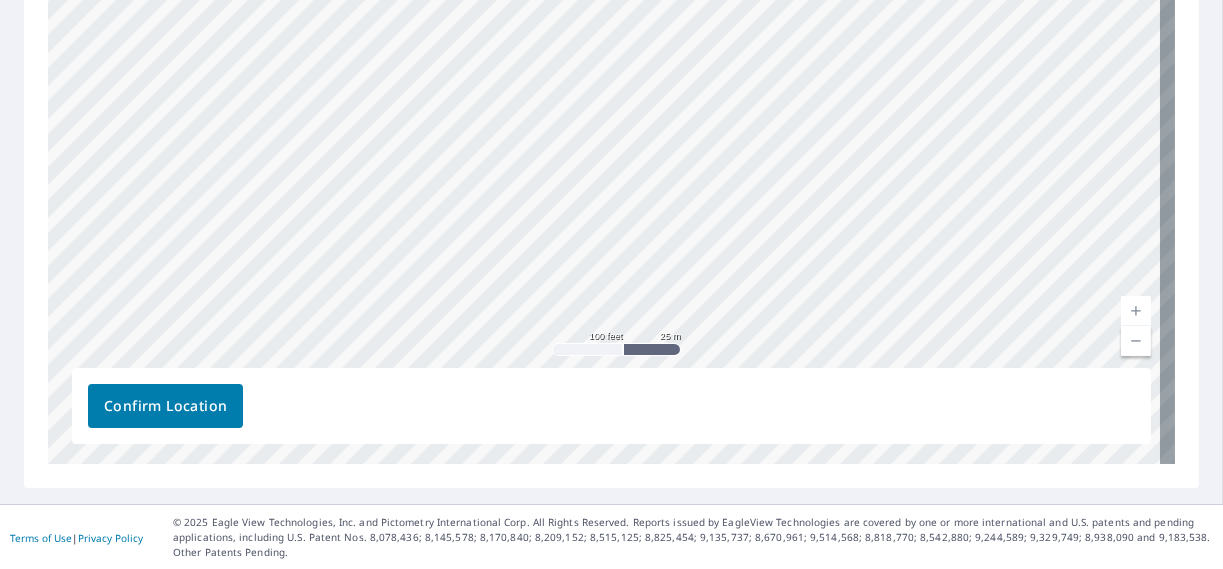 drag, startPoint x: 765, startPoint y: 196, endPoint x: 901, endPoint y: 214, distance: 137.186 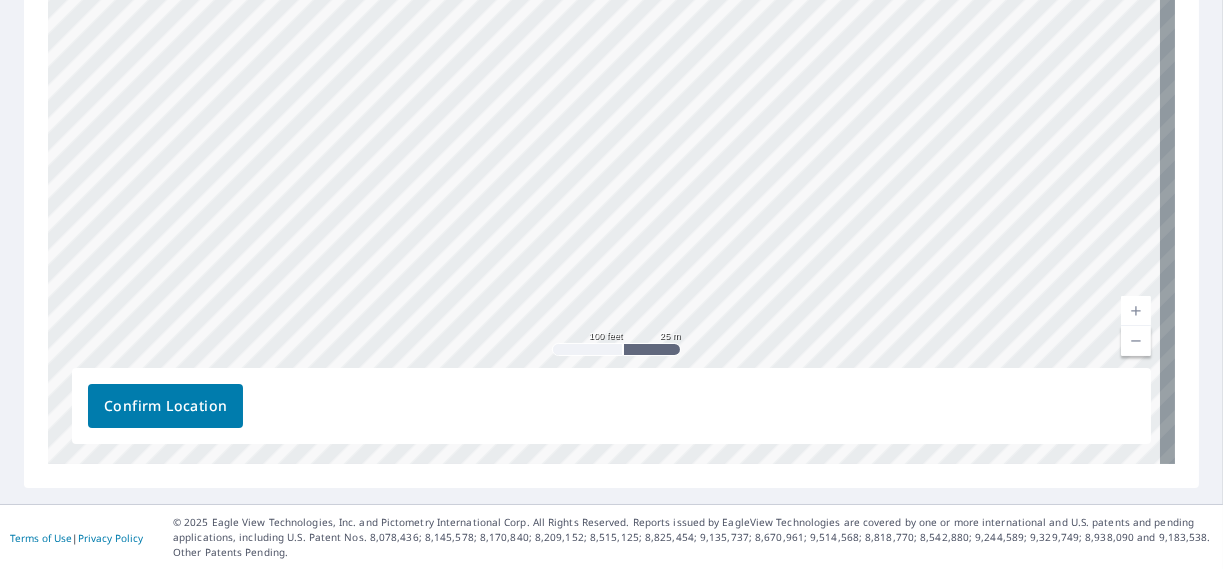 drag, startPoint x: 872, startPoint y: 253, endPoint x: 880, endPoint y: 80, distance: 173.18488 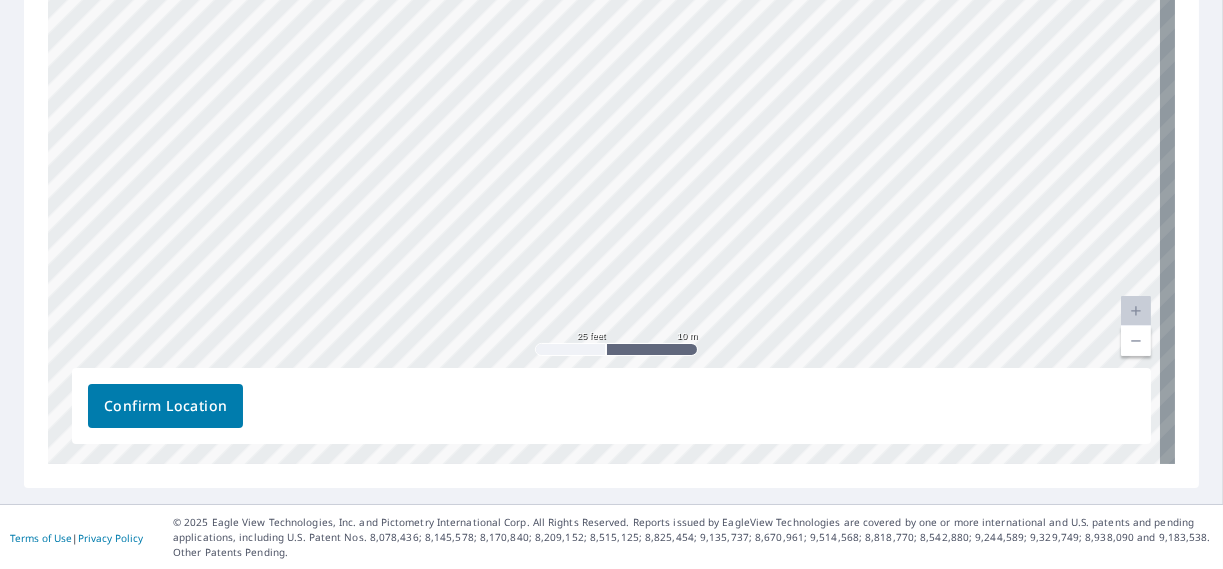 drag, startPoint x: 823, startPoint y: 70, endPoint x: 1007, endPoint y: 93, distance: 185.43193 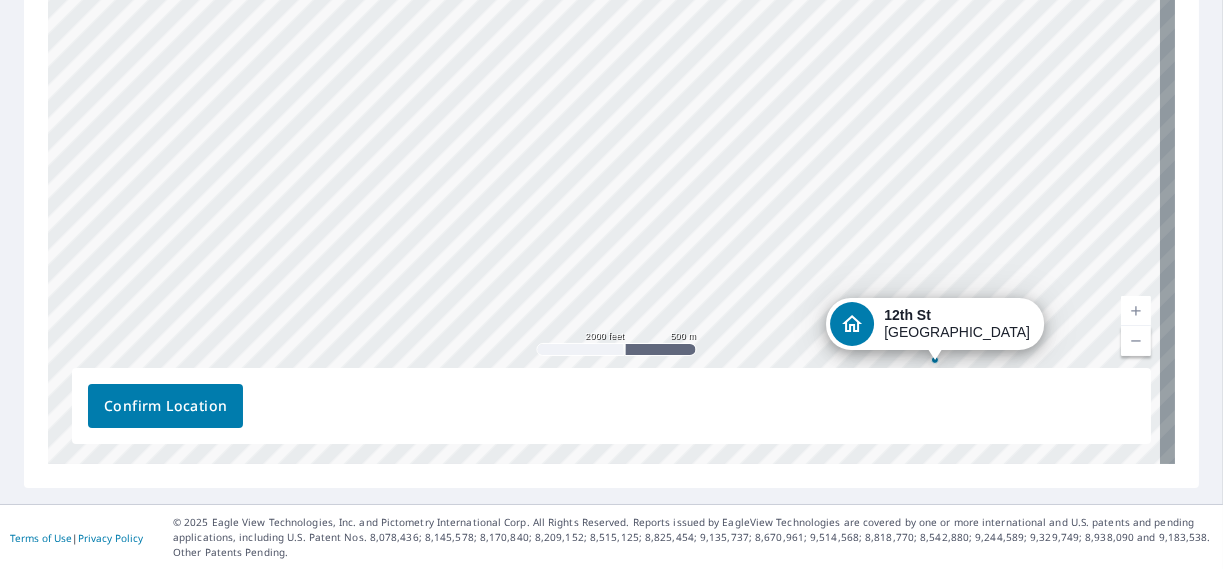 drag, startPoint x: 1036, startPoint y: 225, endPoint x: 870, endPoint y: 127, distance: 192.76929 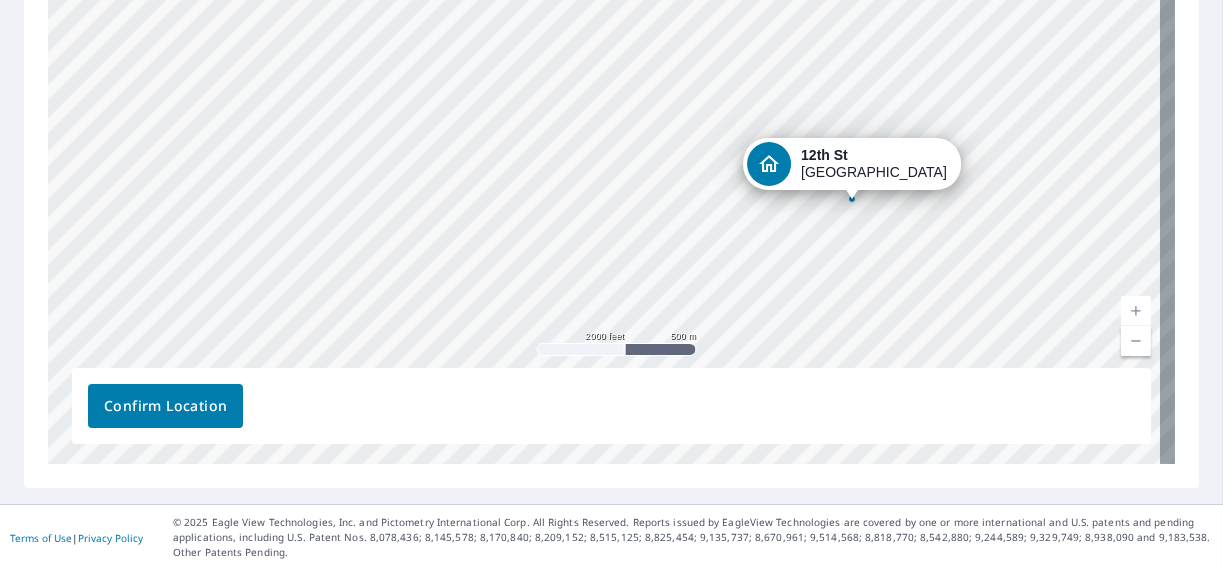 drag, startPoint x: 933, startPoint y: 327, endPoint x: 850, endPoint y: 166, distance: 181.13531 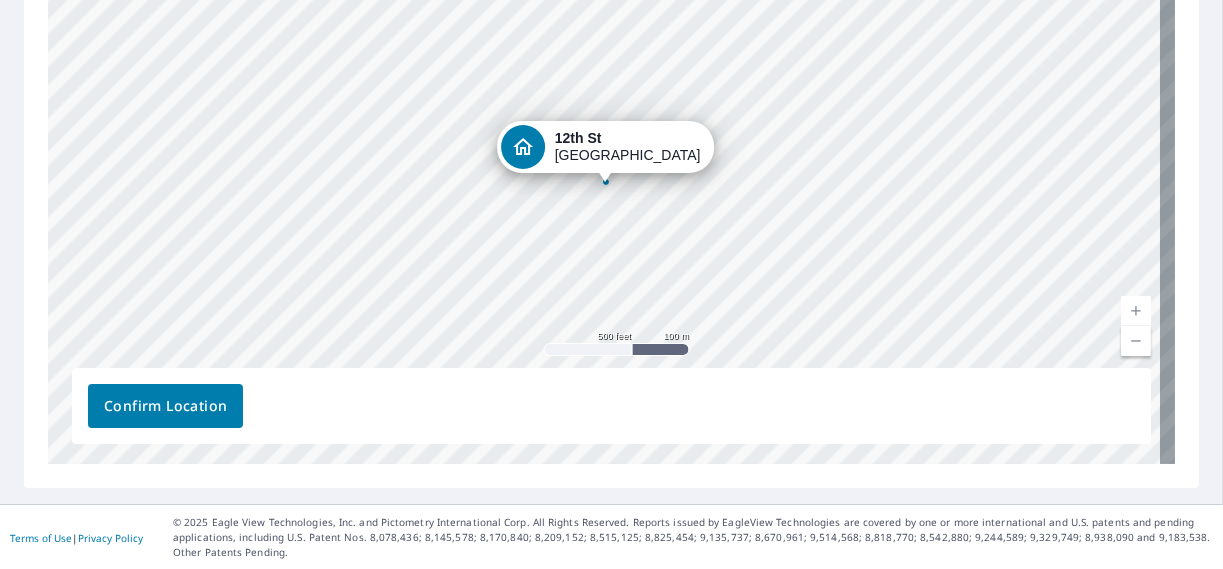 drag, startPoint x: 676, startPoint y: 84, endPoint x: 1110, endPoint y: 338, distance: 502.8638 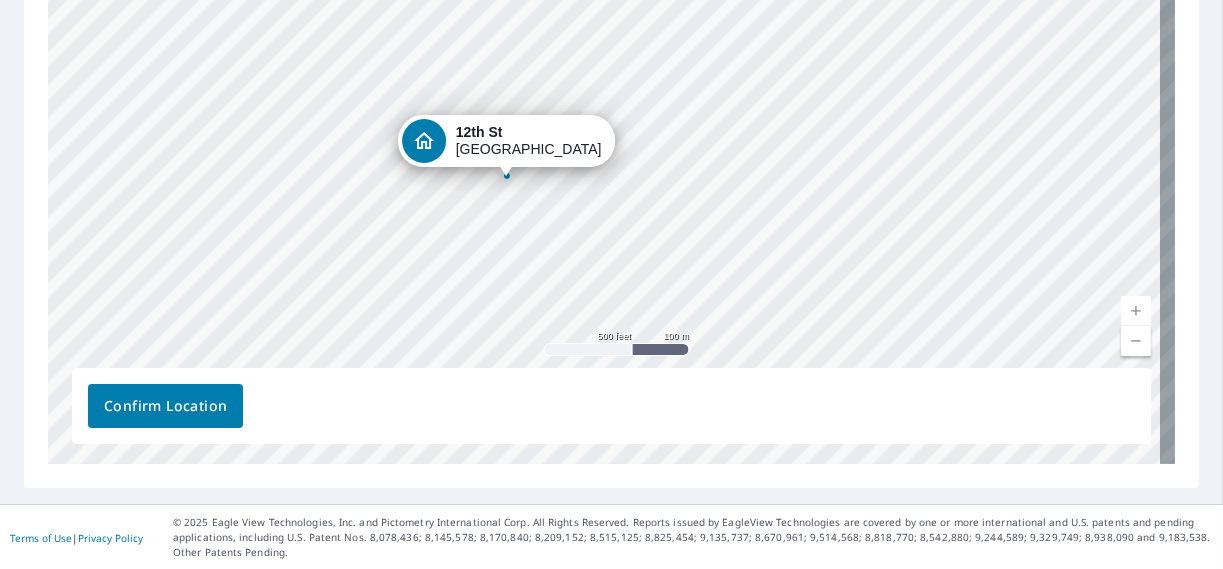 click on "[GEOGRAPHIC_DATA]" at bounding box center [611, 150] 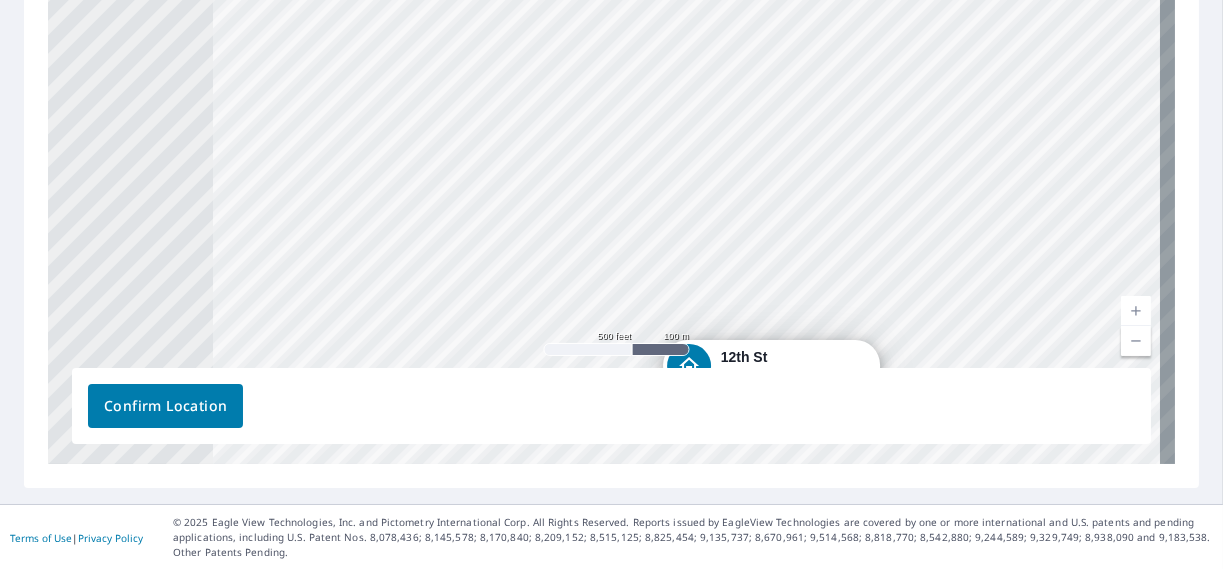 drag, startPoint x: 729, startPoint y: 72, endPoint x: 1001, endPoint y: 304, distance: 357.50244 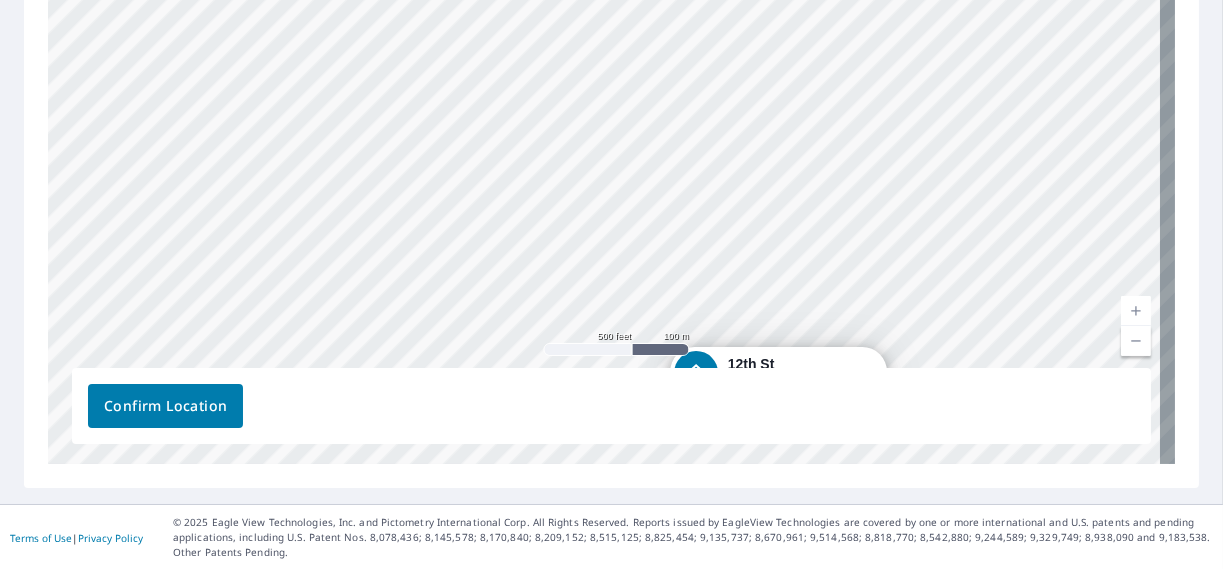 click on "[GEOGRAPHIC_DATA]" at bounding box center [611, 150] 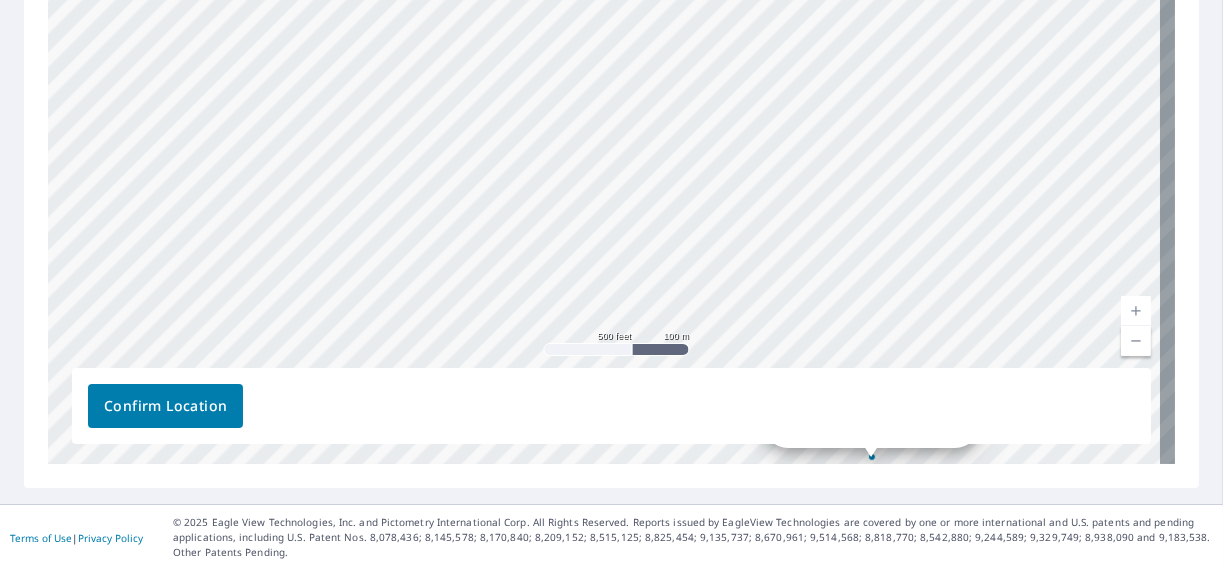 drag, startPoint x: 899, startPoint y: 81, endPoint x: 992, endPoint y: 130, distance: 105.11898 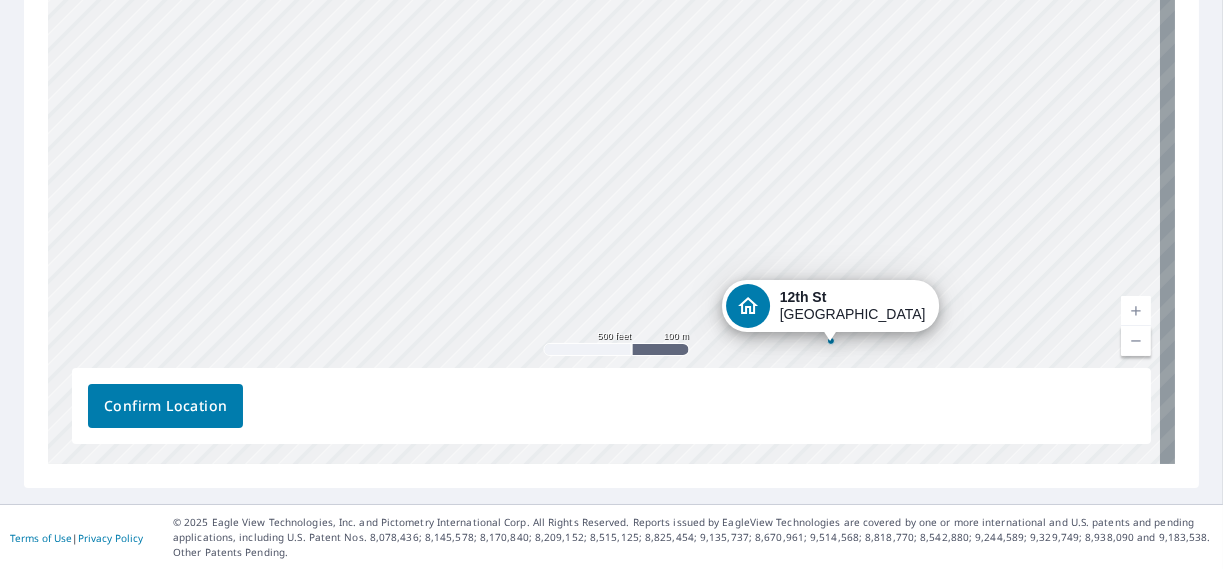 drag, startPoint x: 995, startPoint y: 304, endPoint x: 976, endPoint y: 245, distance: 61.983868 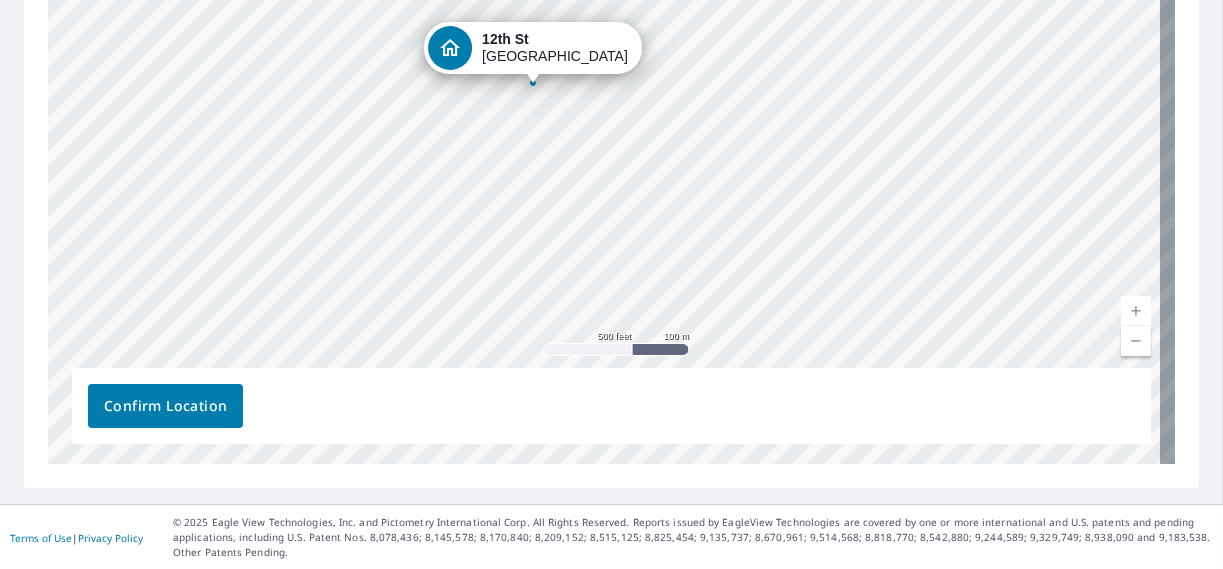 drag, startPoint x: 881, startPoint y: 303, endPoint x: 582, endPoint y: 45, distance: 394.92404 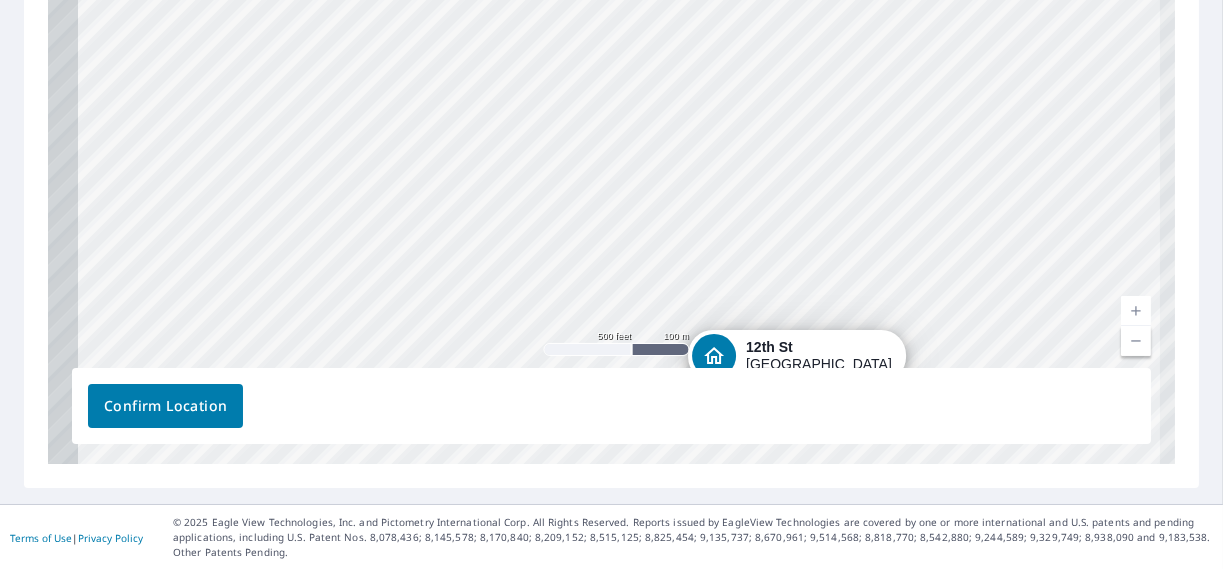 drag, startPoint x: 689, startPoint y: 31, endPoint x: 885, endPoint y: 279, distance: 316.10126 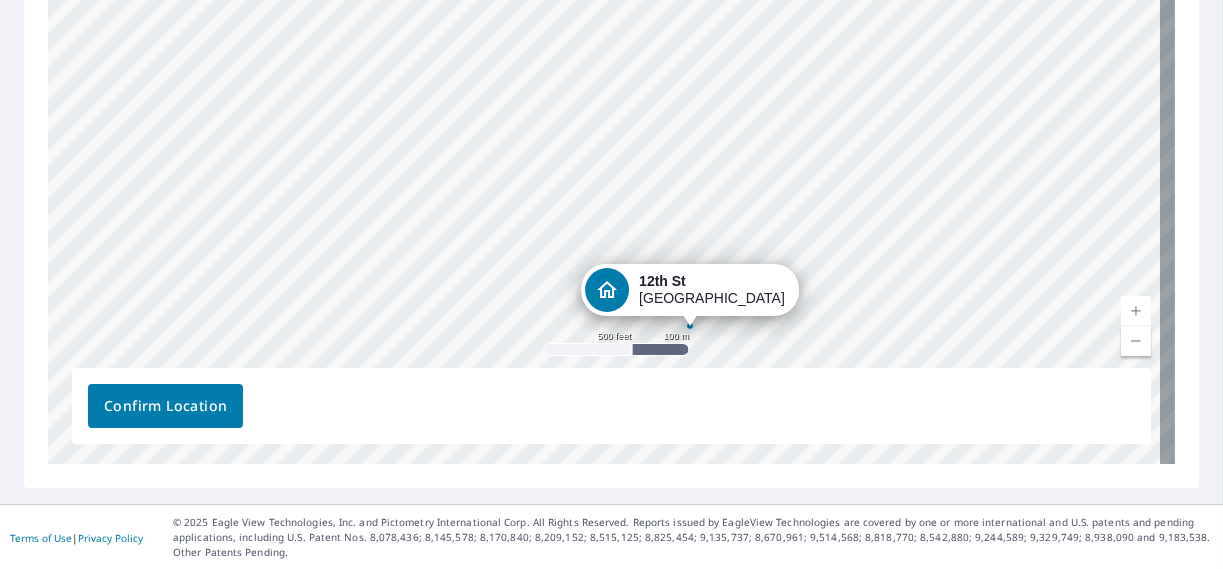 drag, startPoint x: 821, startPoint y: 288, endPoint x: 807, endPoint y: 192, distance: 97.015465 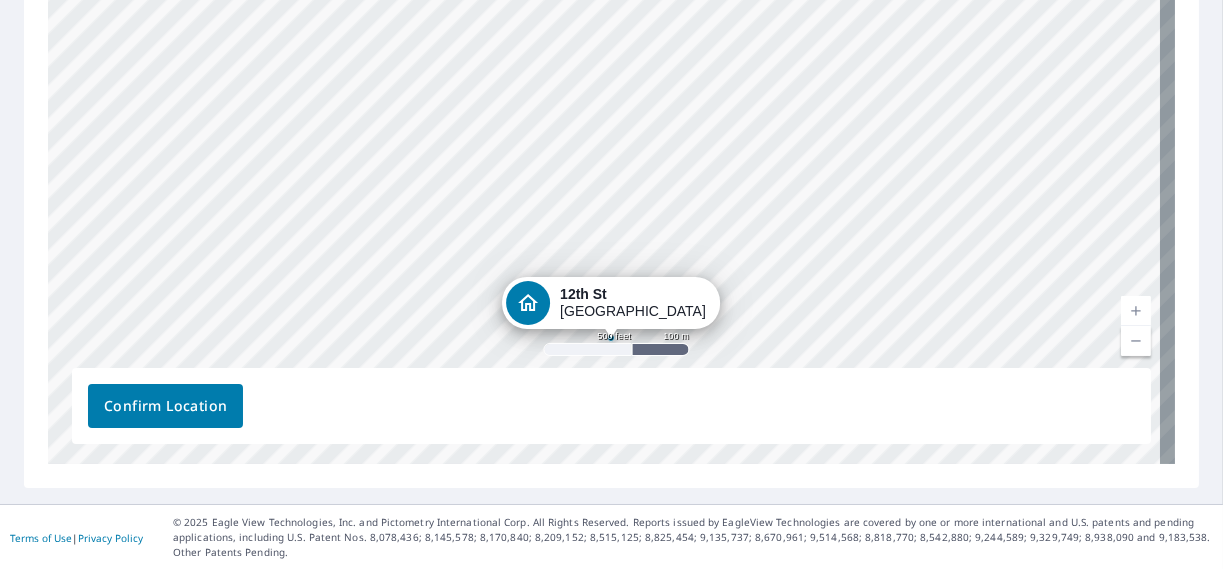 drag, startPoint x: 708, startPoint y: 288, endPoint x: 629, endPoint y: 301, distance: 80.06248 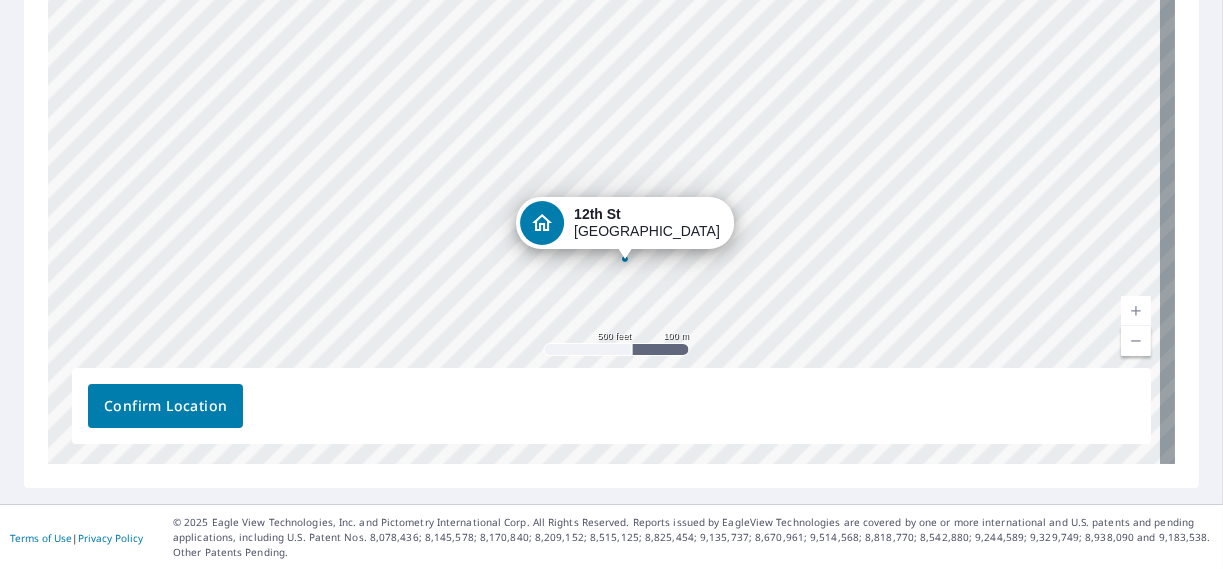 drag, startPoint x: 728, startPoint y: 165, endPoint x: 749, endPoint y: 277, distance: 113.951744 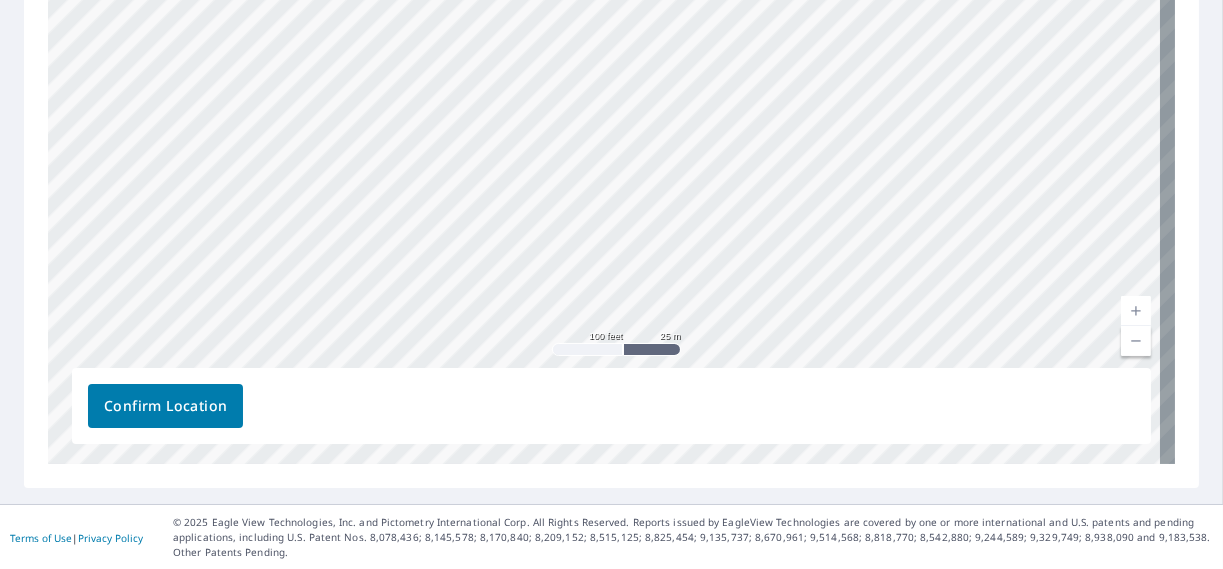 drag, startPoint x: 724, startPoint y: 74, endPoint x: 835, endPoint y: 349, distance: 296.55692 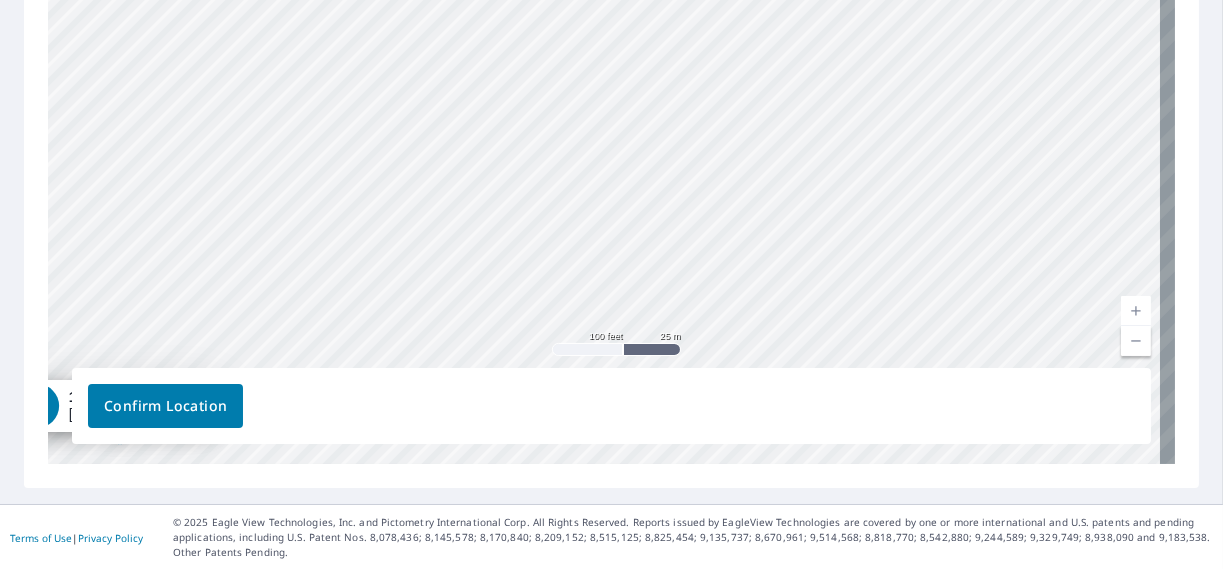 drag, startPoint x: 382, startPoint y: 286, endPoint x: 415, endPoint y: 57, distance: 231.36551 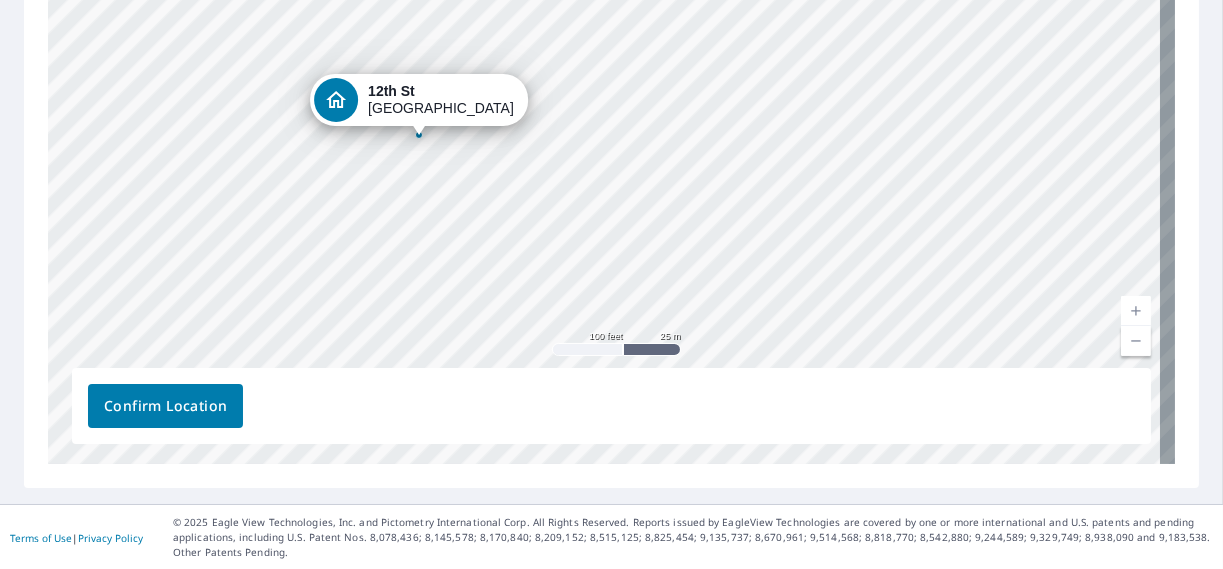 drag, startPoint x: 59, startPoint y: 397, endPoint x: 356, endPoint y: 95, distance: 423.57172 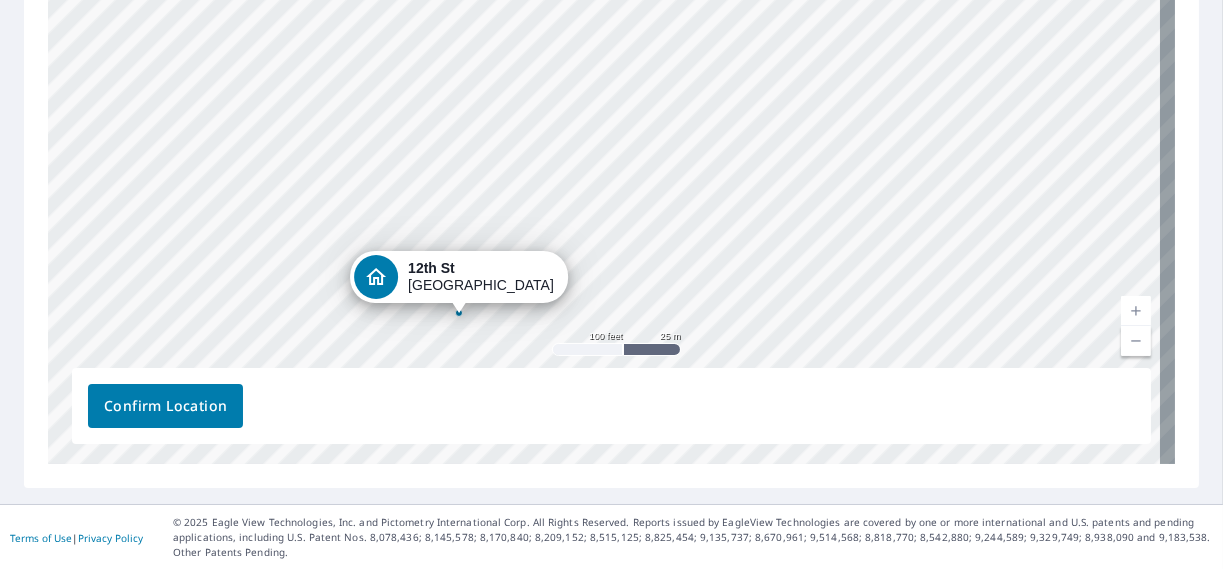 drag, startPoint x: 760, startPoint y: 164, endPoint x: 615, endPoint y: 330, distance: 220.41098 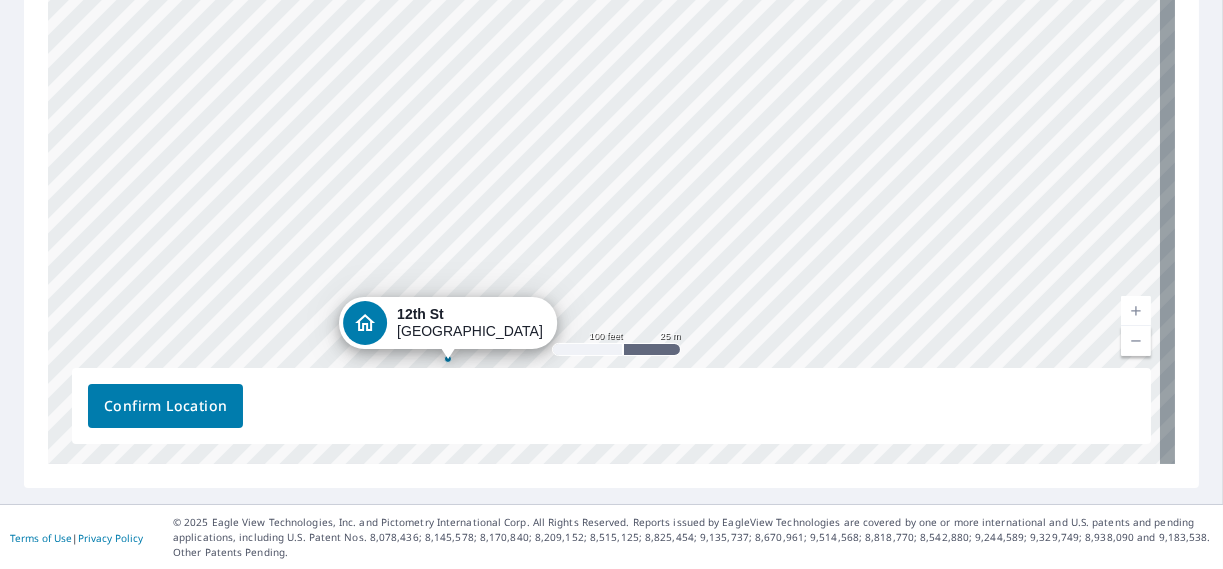 drag, startPoint x: 719, startPoint y: 147, endPoint x: 703, endPoint y: 215, distance: 69.856995 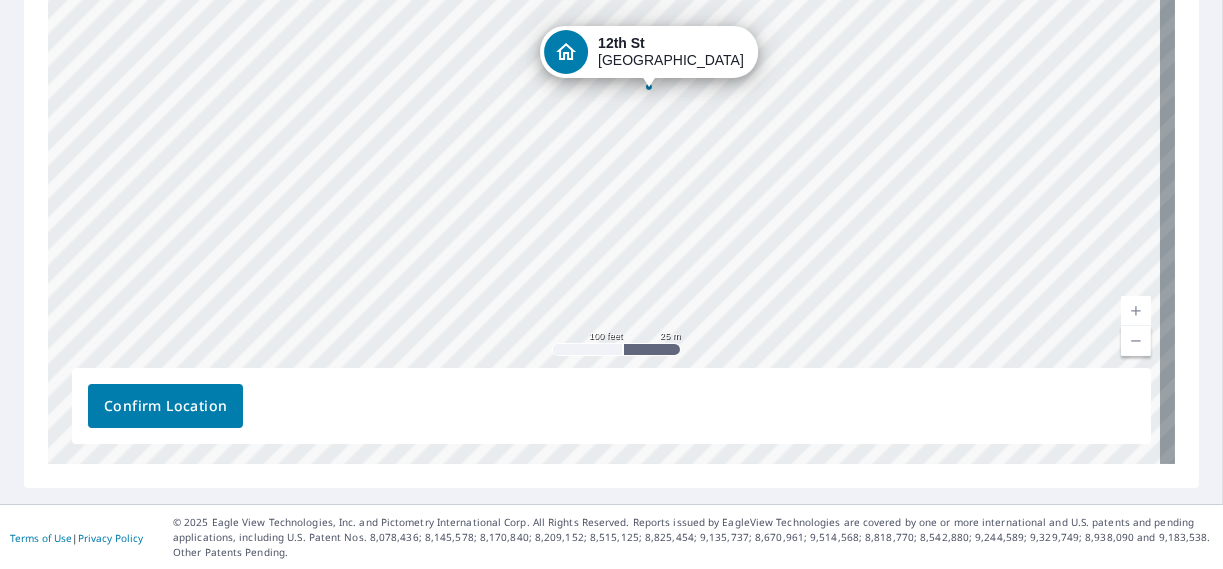drag, startPoint x: 444, startPoint y: 342, endPoint x: 650, endPoint y: 49, distance: 358.16895 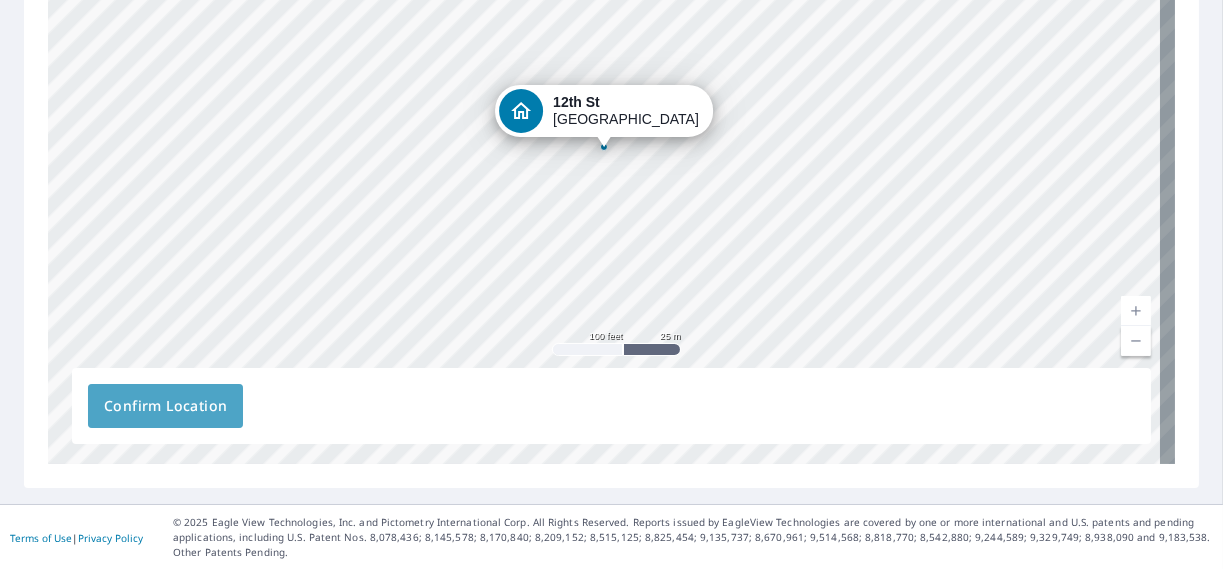 click on "Confirm Location" at bounding box center [165, 406] 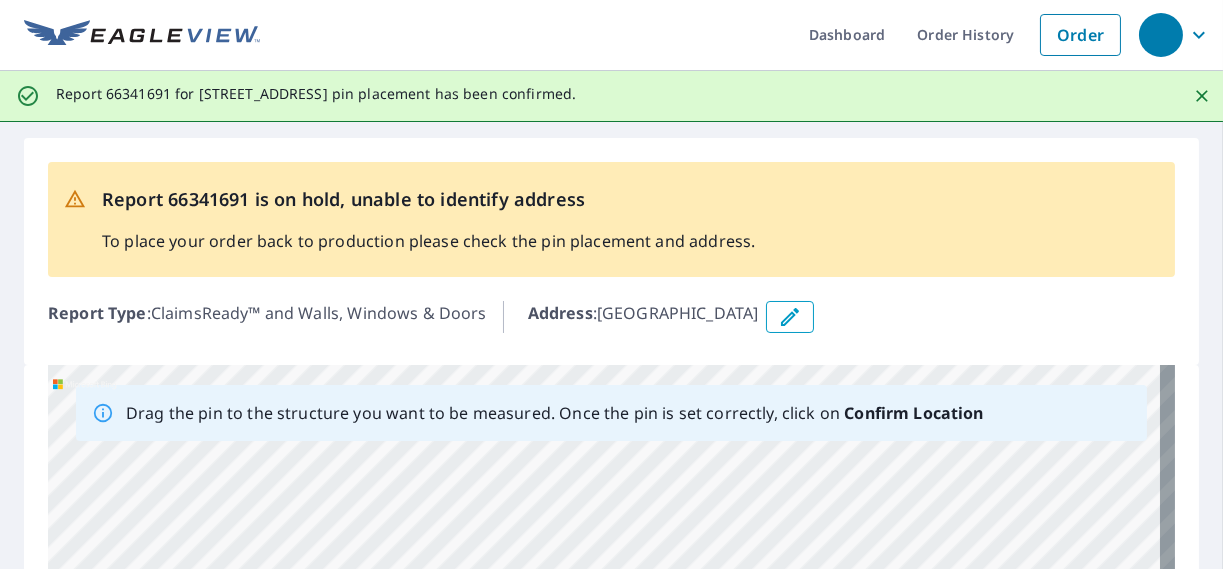 scroll, scrollTop: 0, scrollLeft: 0, axis: both 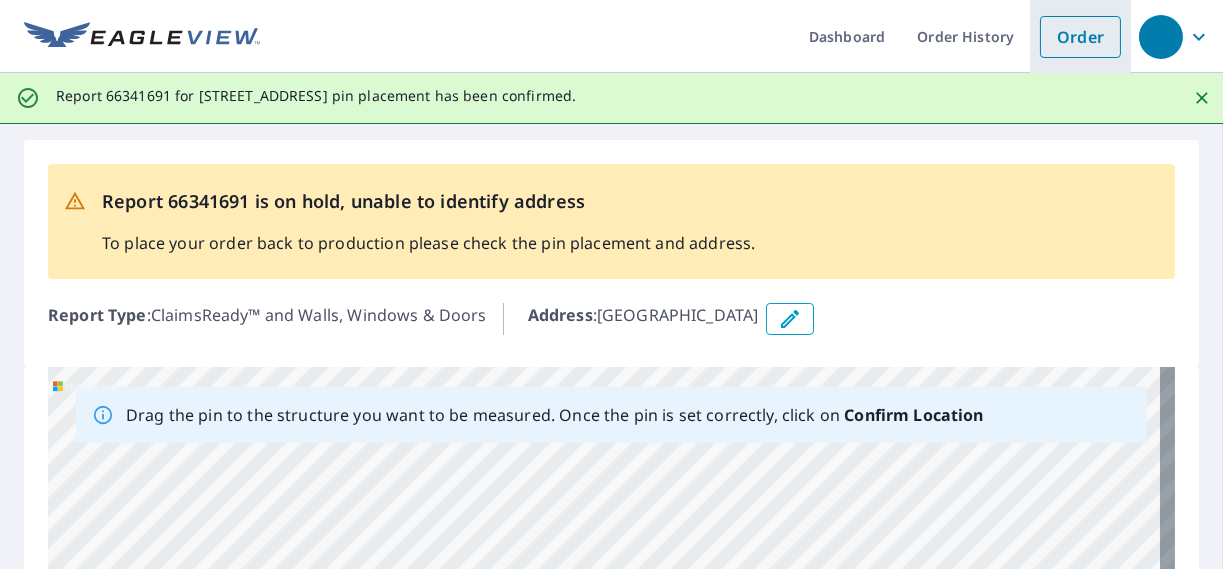 click on "Order" at bounding box center [1080, 37] 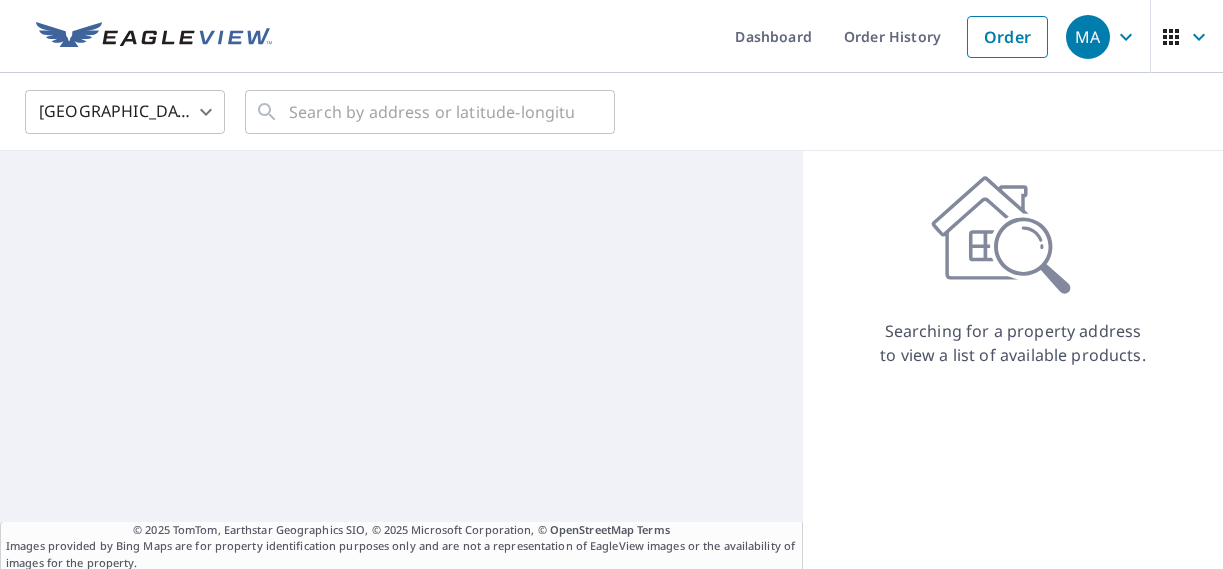 scroll, scrollTop: 0, scrollLeft: 0, axis: both 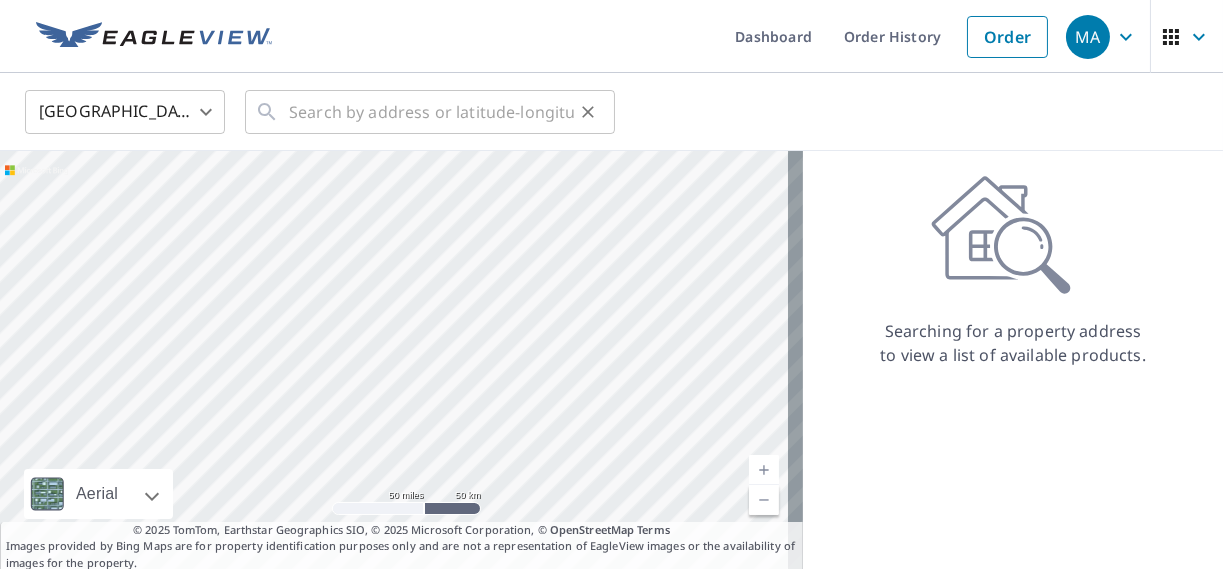 drag, startPoint x: 389, startPoint y: 399, endPoint x: 468, endPoint y: 98, distance: 311.19446 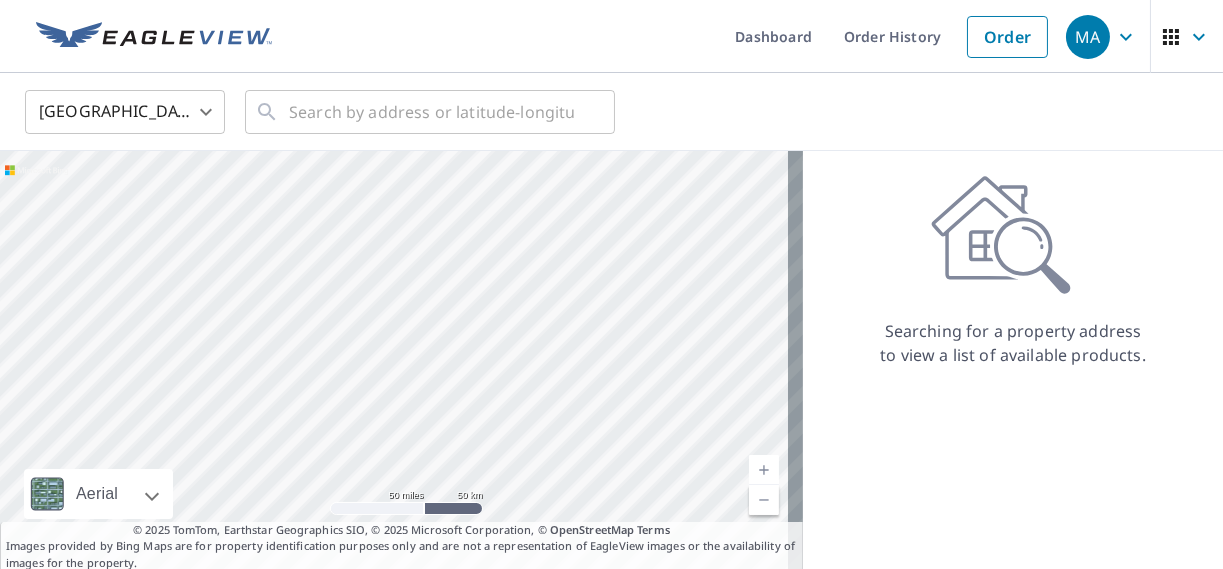 click at bounding box center [401, 361] 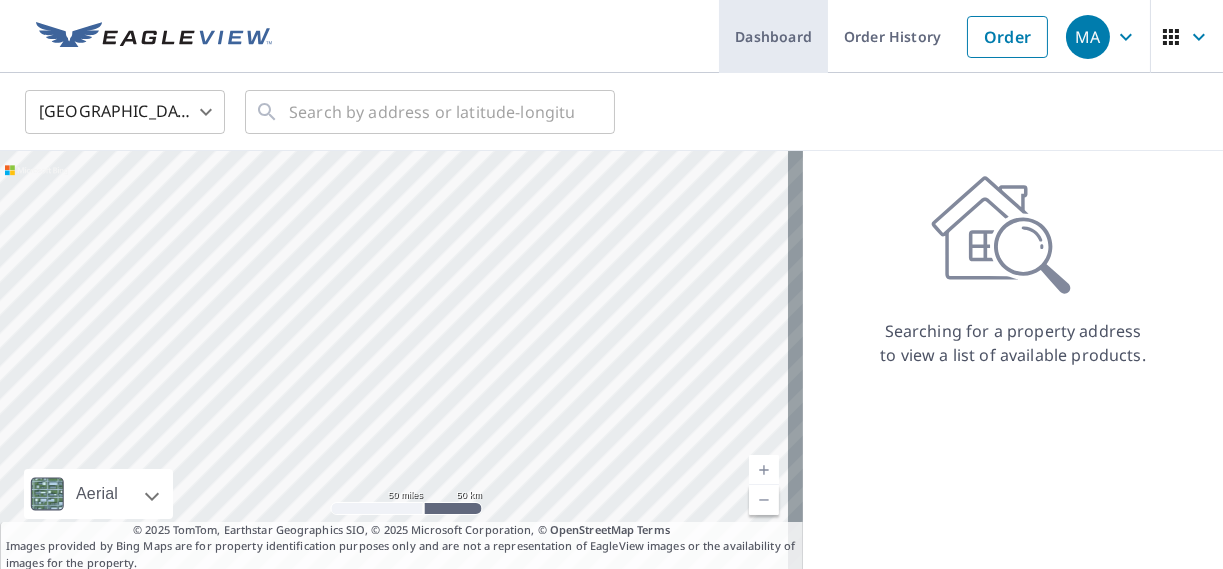 click on "Dashboard" at bounding box center [773, 36] 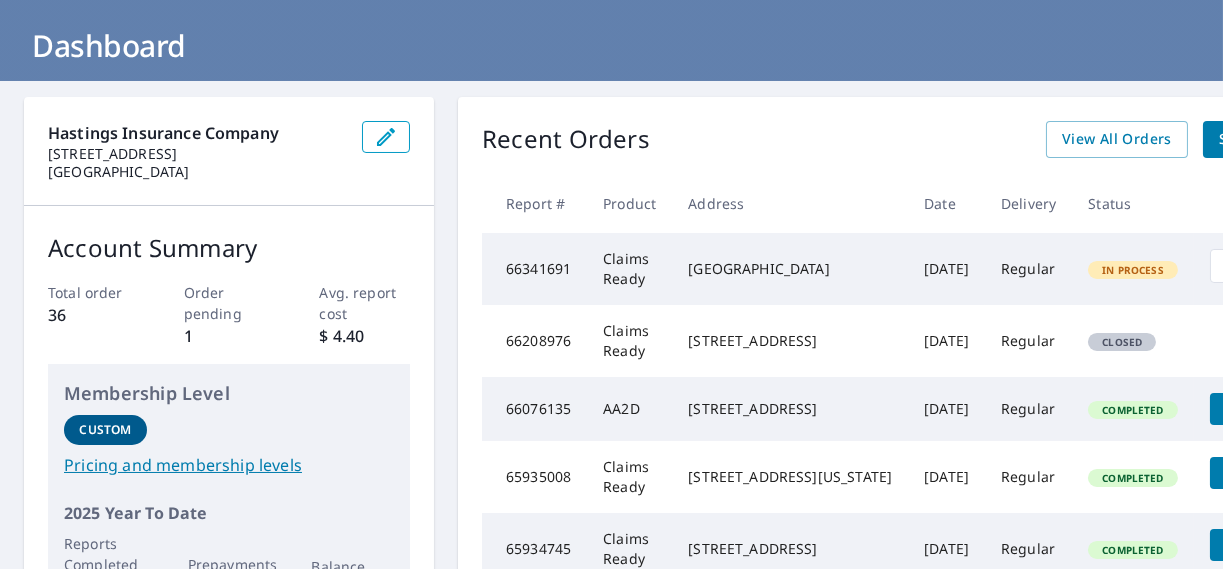scroll, scrollTop: 200, scrollLeft: 0, axis: vertical 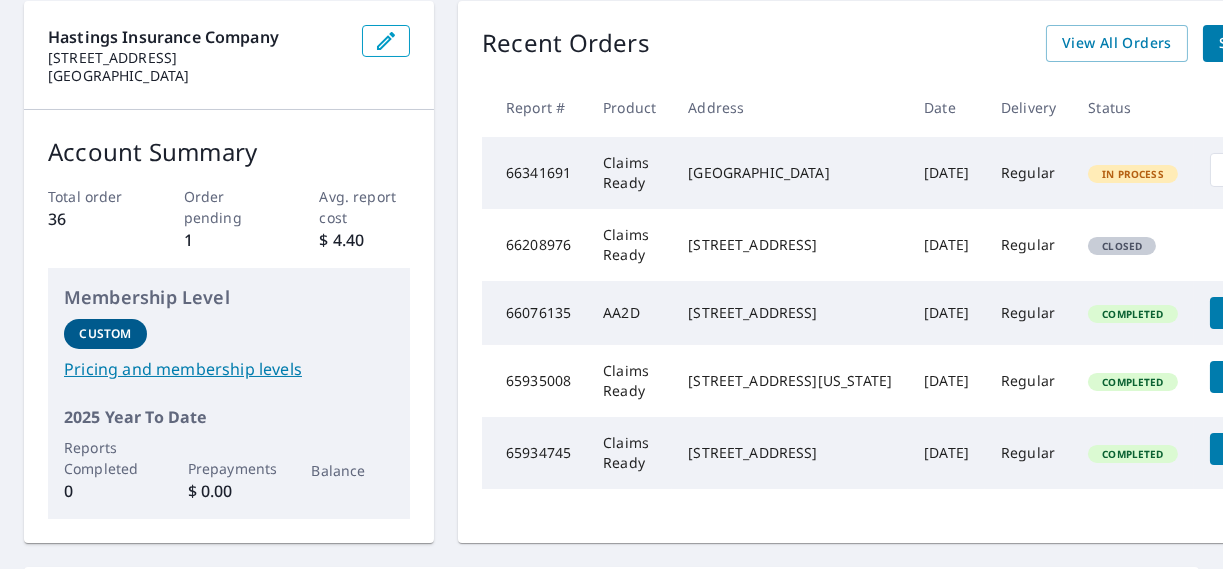 drag, startPoint x: 887, startPoint y: 190, endPoint x: 866, endPoint y: 199, distance: 22.847319 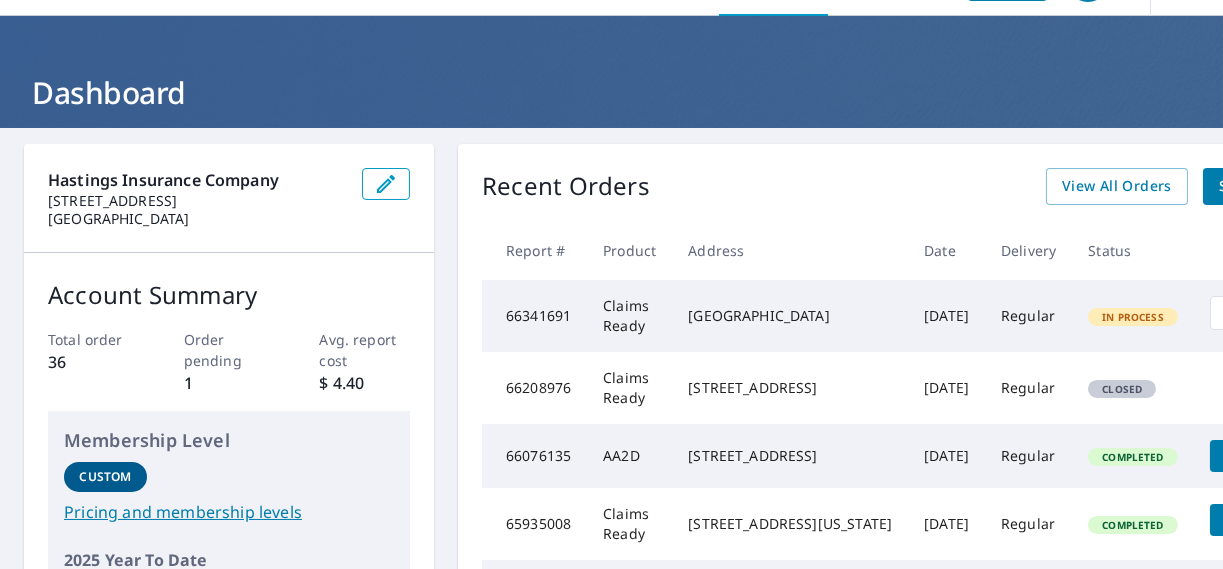 scroll, scrollTop: 0, scrollLeft: 0, axis: both 